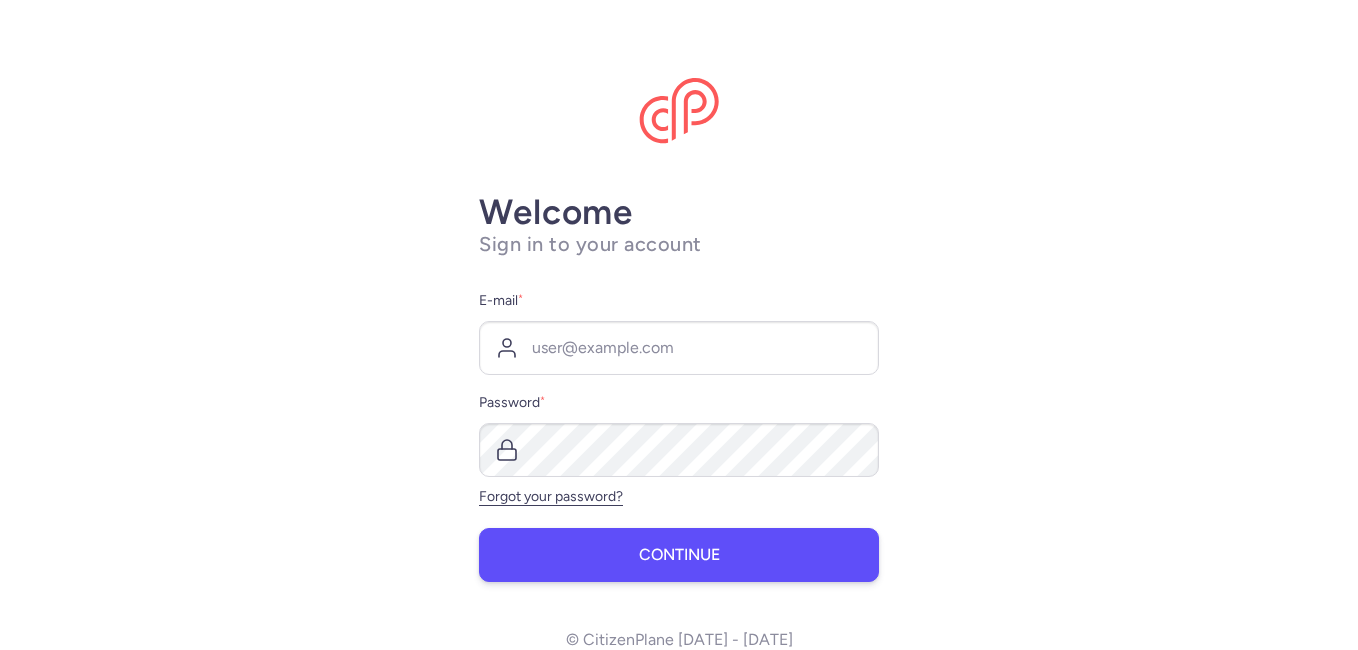 scroll, scrollTop: 0, scrollLeft: 0, axis: both 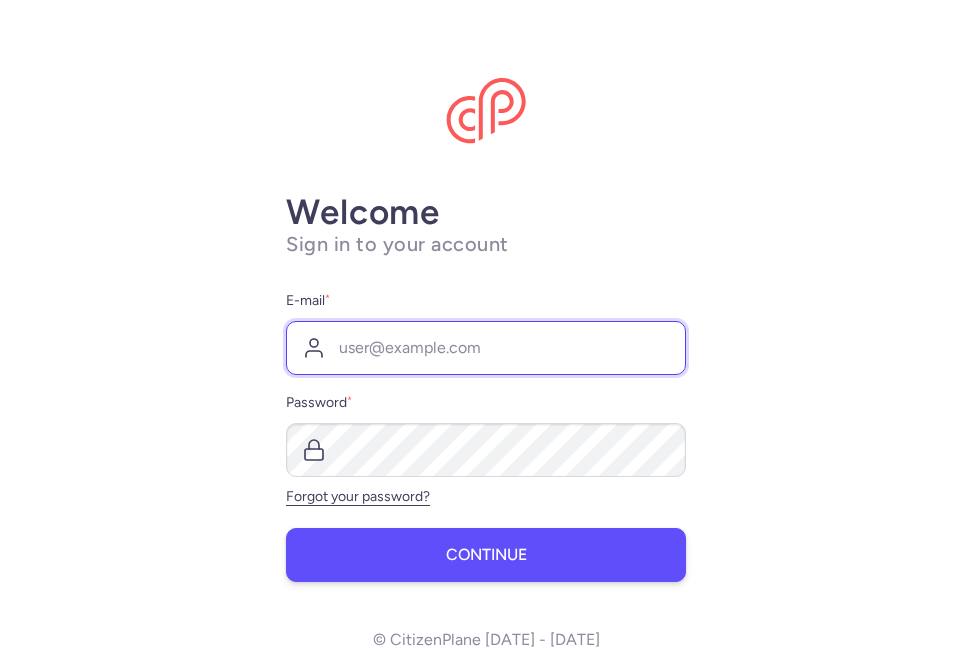 type on "[PERSON_NAME][EMAIL_ADDRESS][DOMAIN_NAME]" 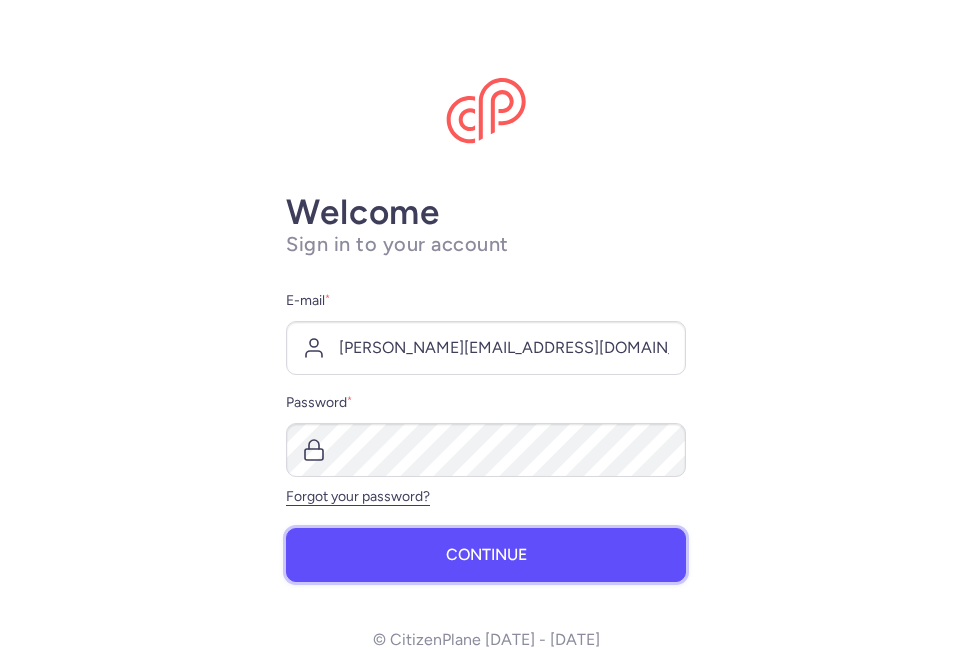 click on "Continue" at bounding box center (486, 555) 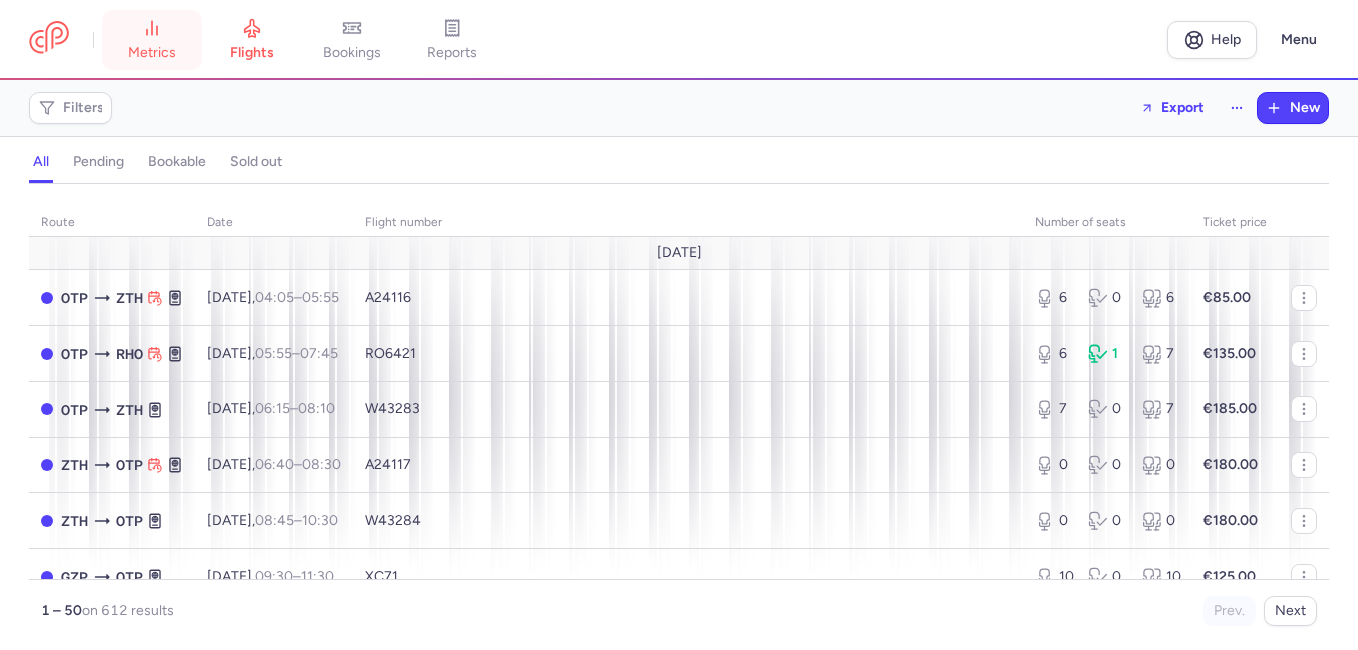 scroll, scrollTop: 0, scrollLeft: 0, axis: both 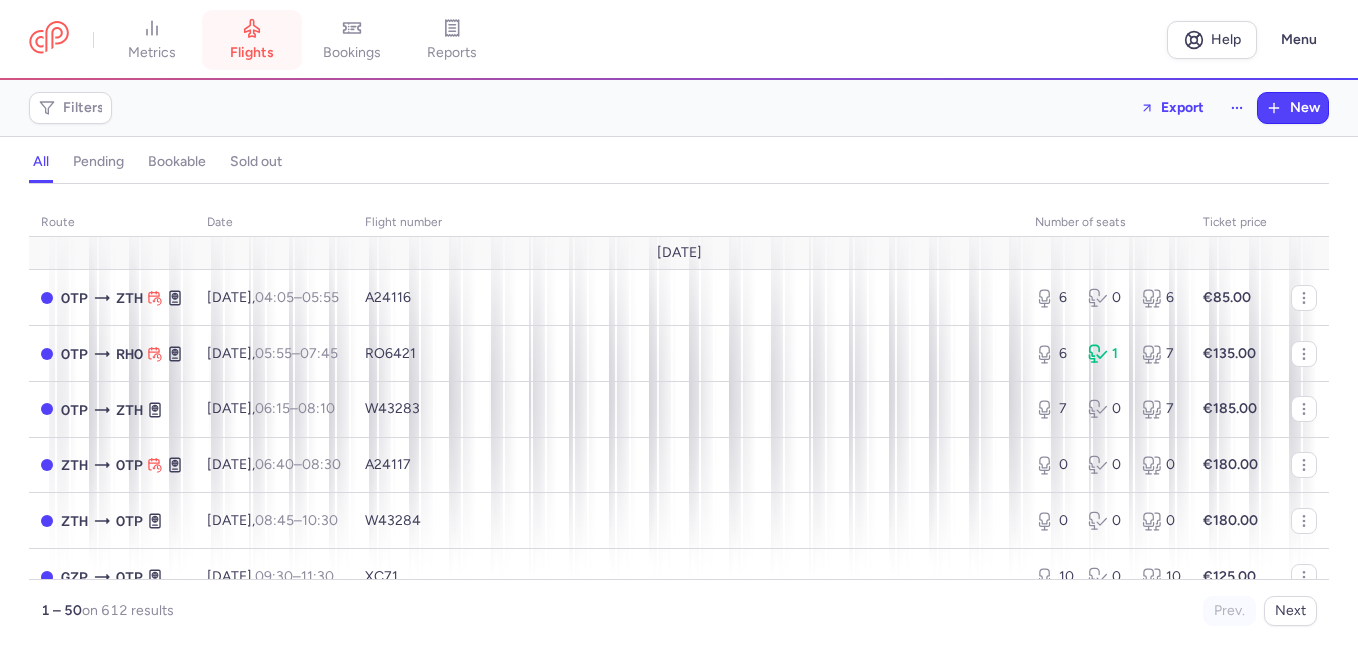 click on "flights" at bounding box center (252, 53) 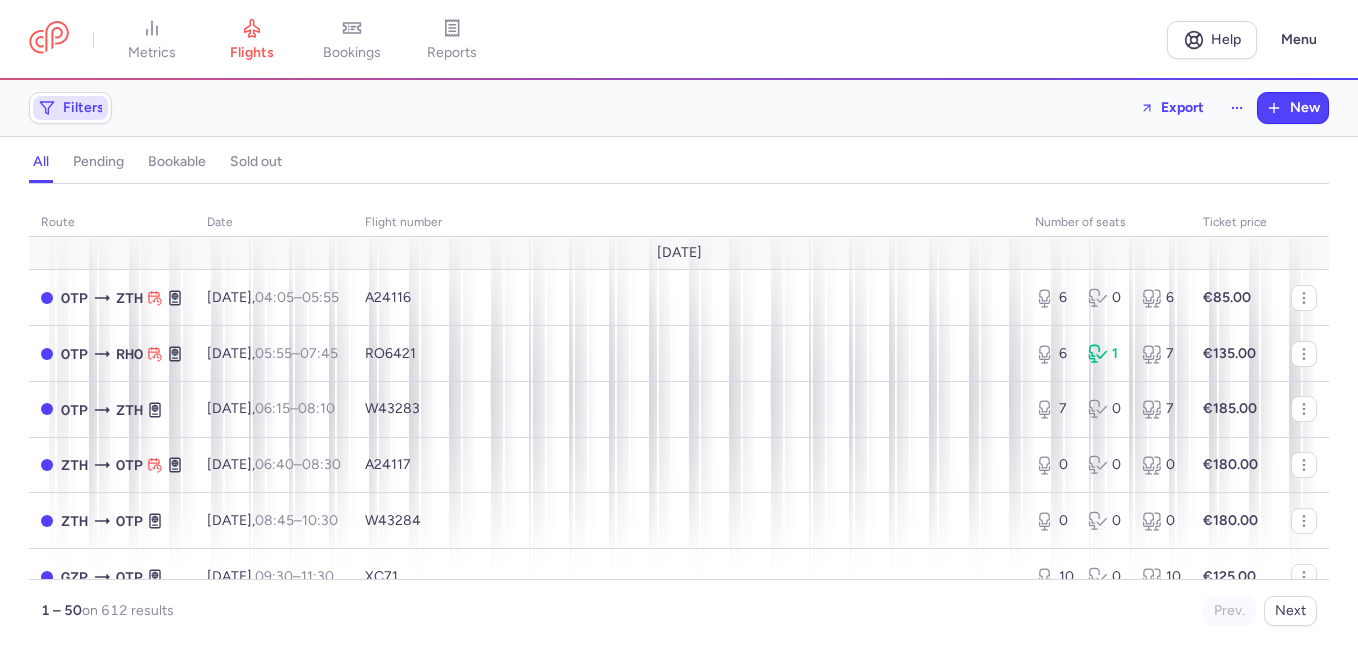 click on "Filters" at bounding box center (83, 108) 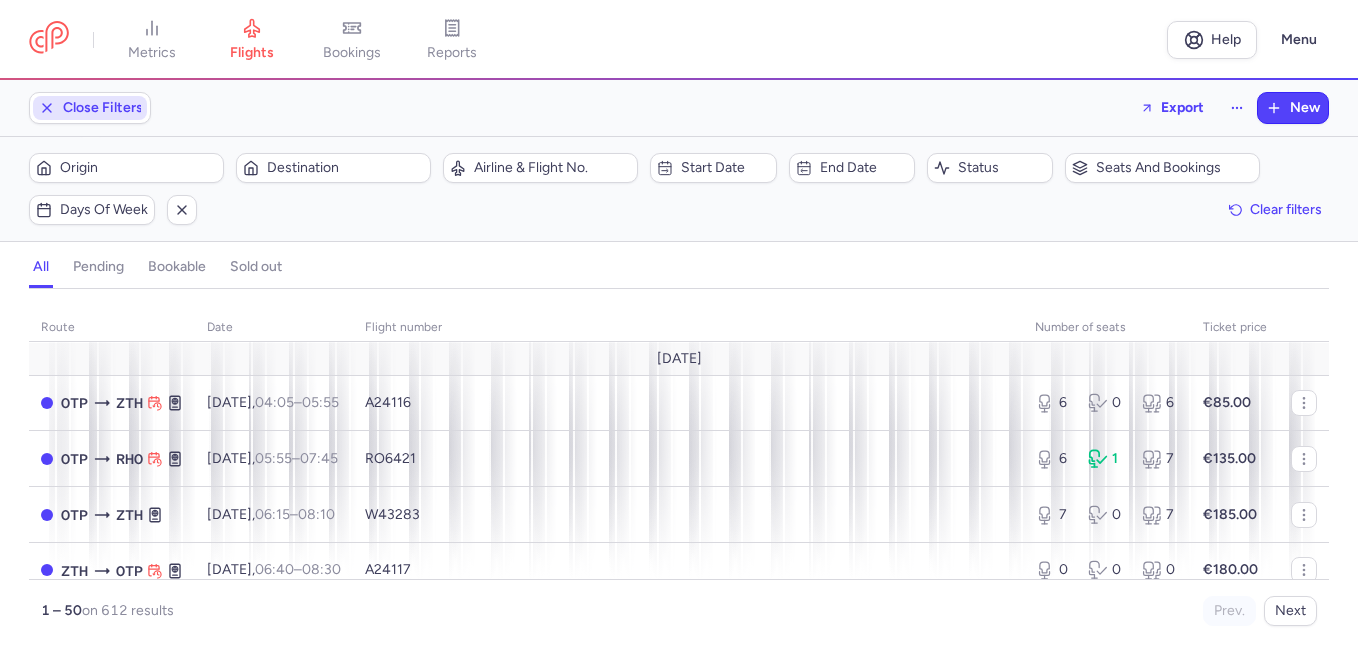 scroll, scrollTop: 0, scrollLeft: 0, axis: both 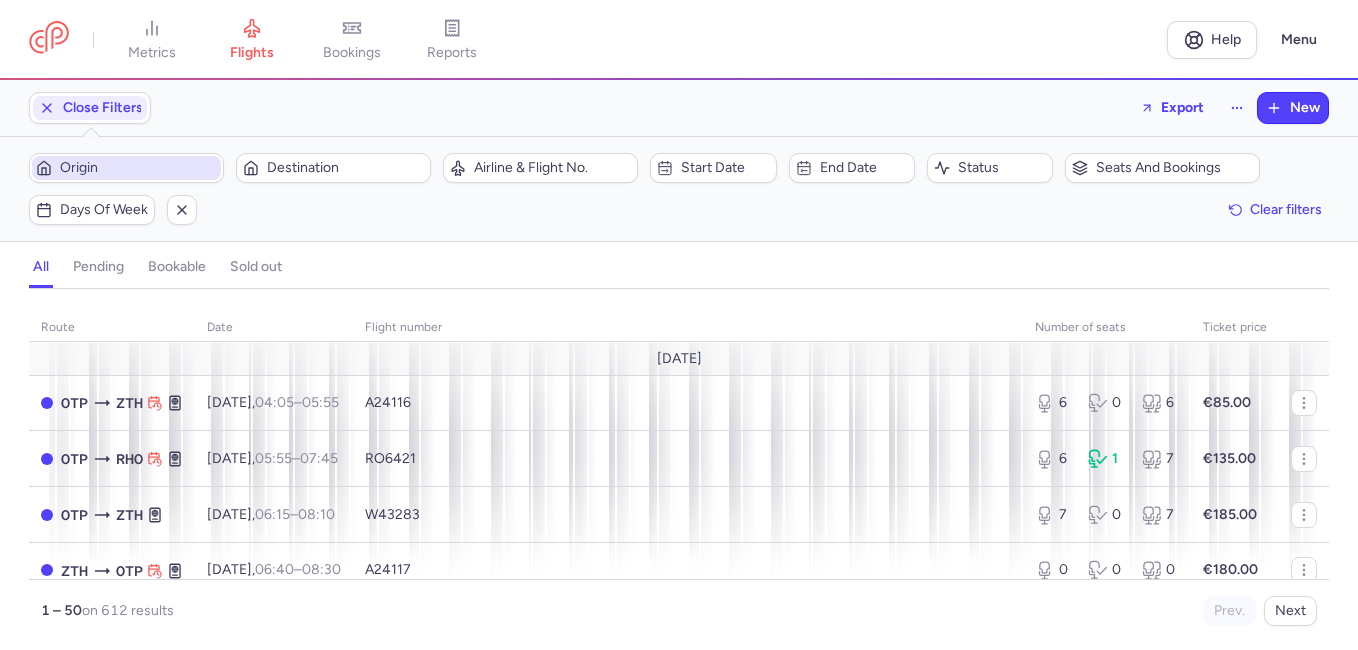 click on "Origin" at bounding box center (138, 168) 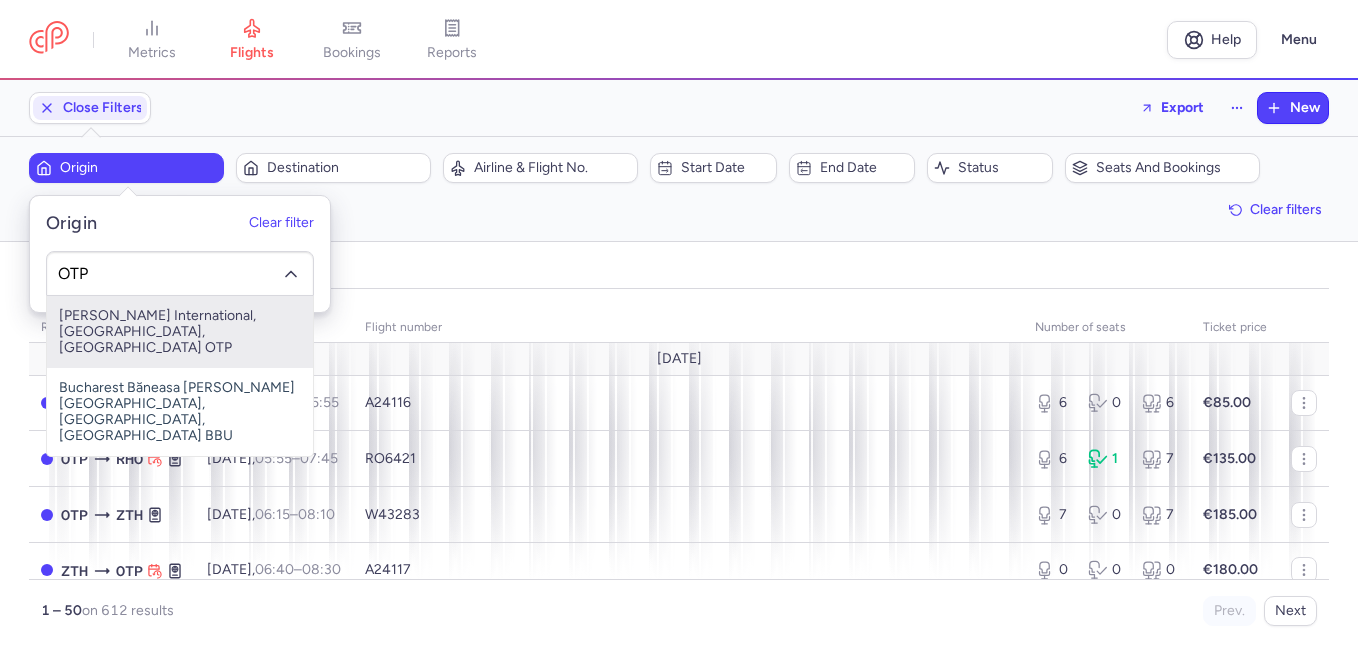 click on "[PERSON_NAME] International, [GEOGRAPHIC_DATA], [GEOGRAPHIC_DATA] OTP" at bounding box center (180, 332) 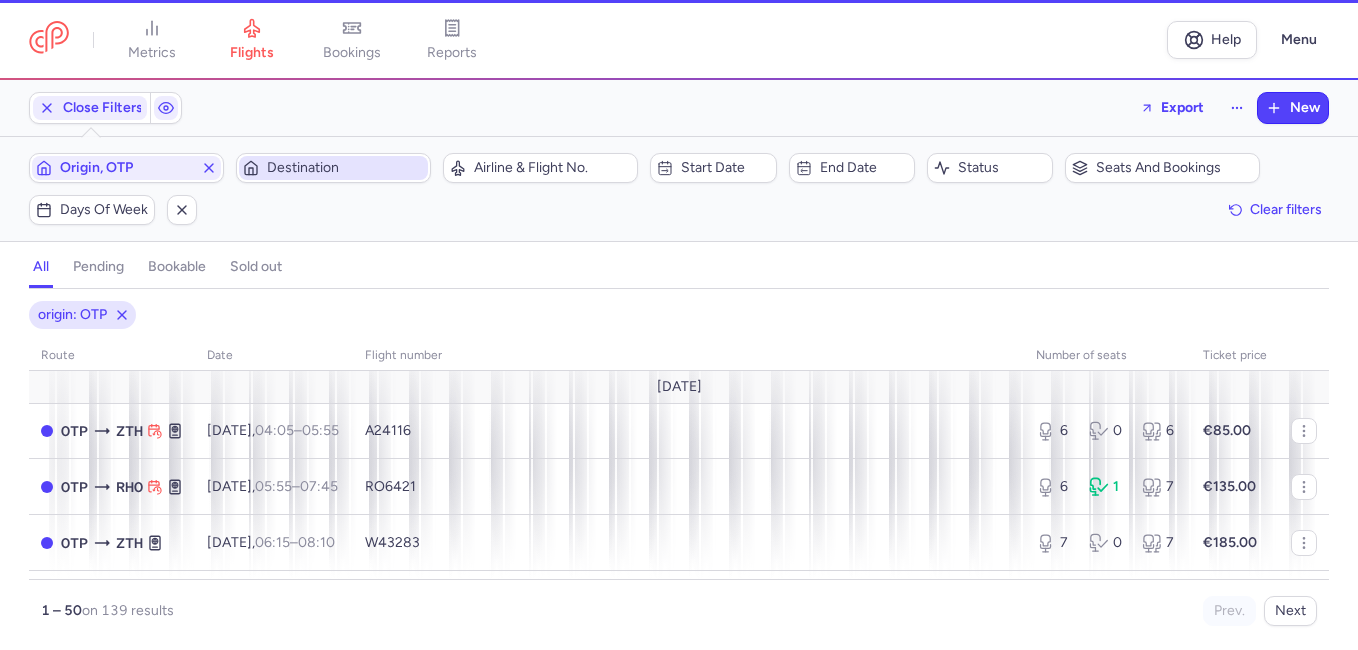 click on "Destination" at bounding box center (345, 168) 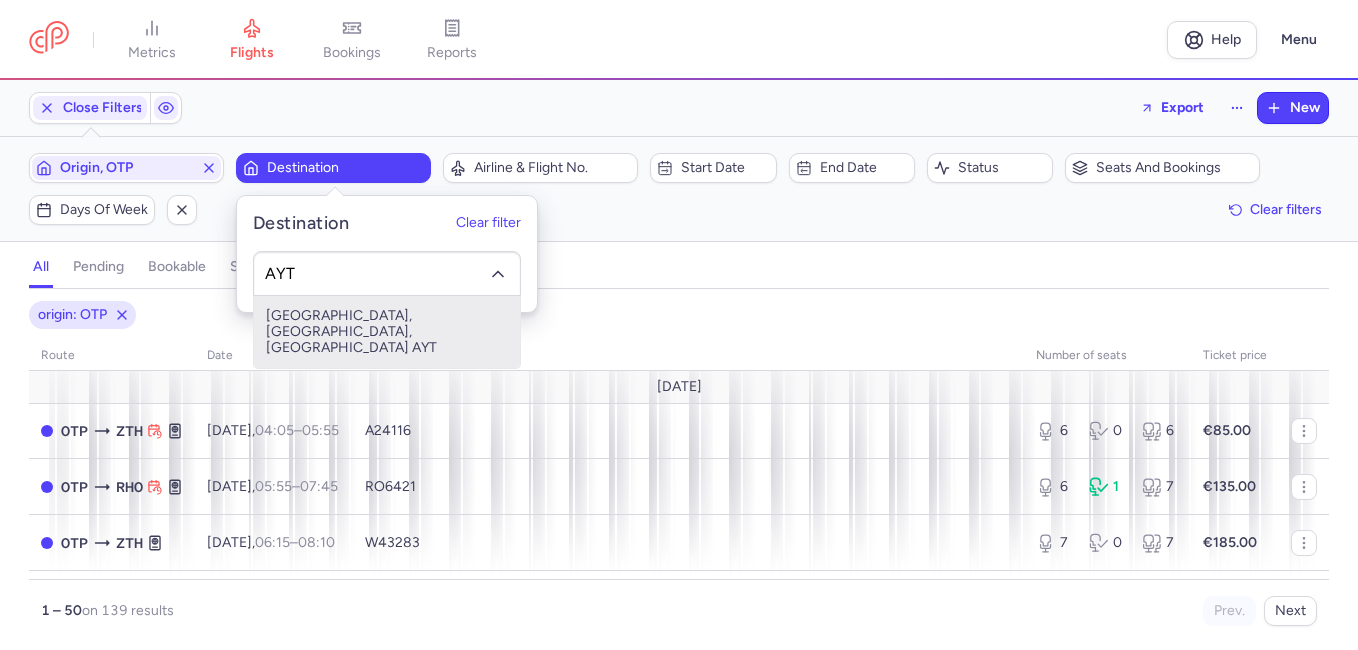 click on "[GEOGRAPHIC_DATA], [GEOGRAPHIC_DATA], [GEOGRAPHIC_DATA] AYT" at bounding box center [387, 332] 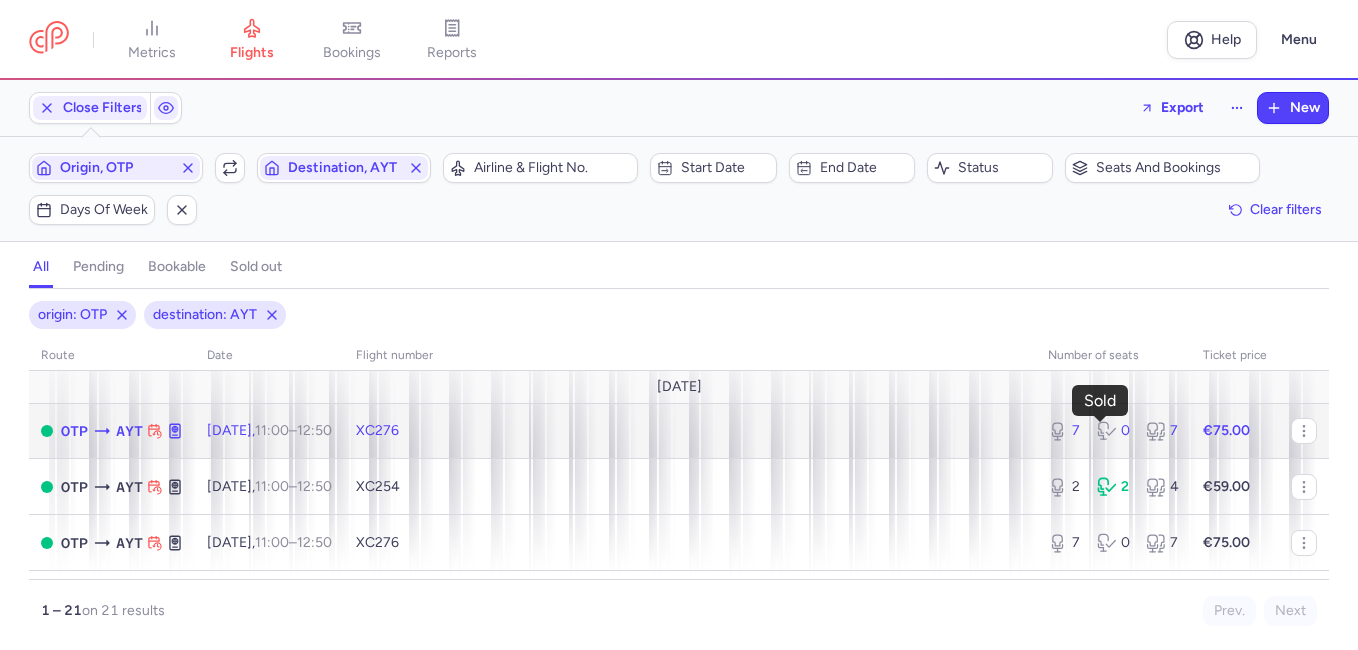click on "0" at bounding box center (1113, 431) 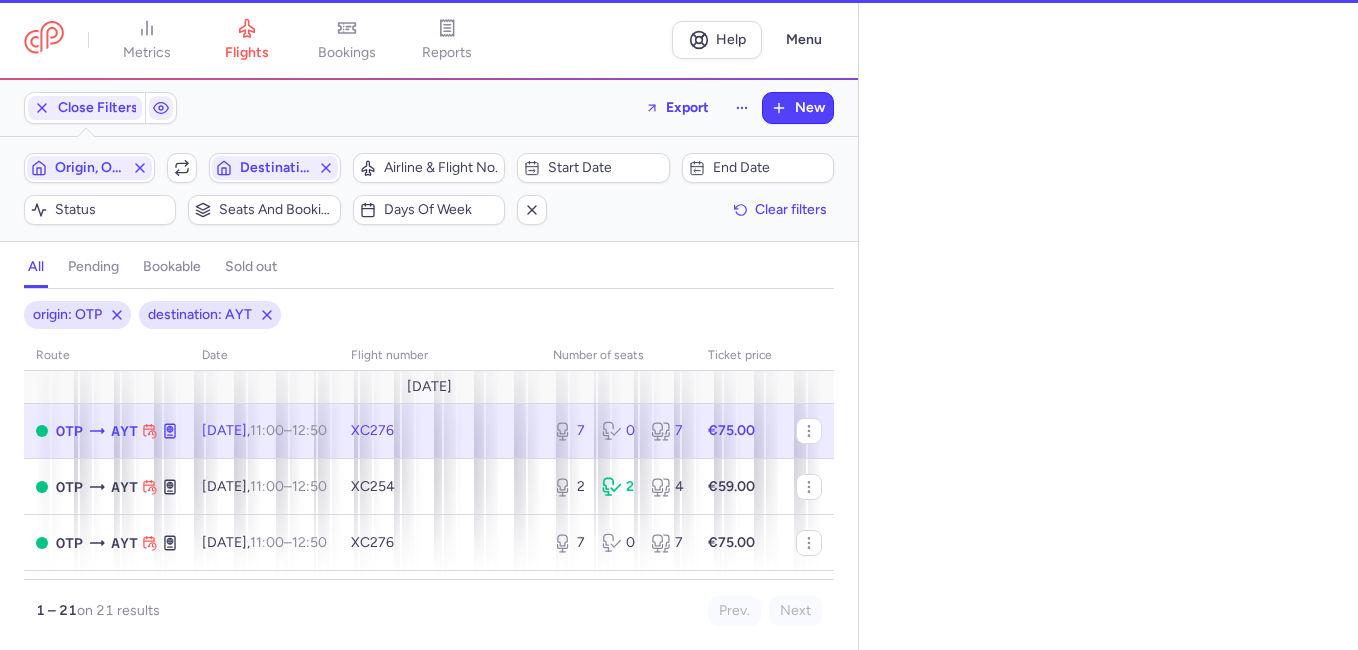 select on "days" 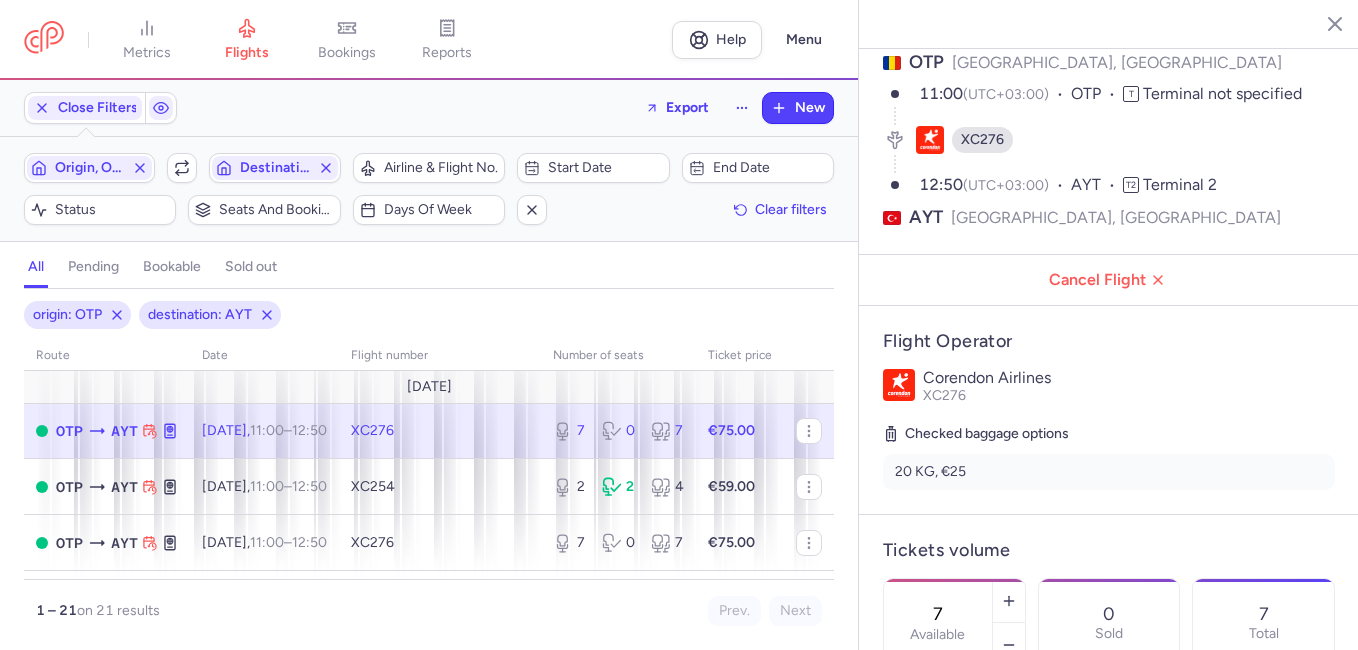 scroll, scrollTop: 0, scrollLeft: 0, axis: both 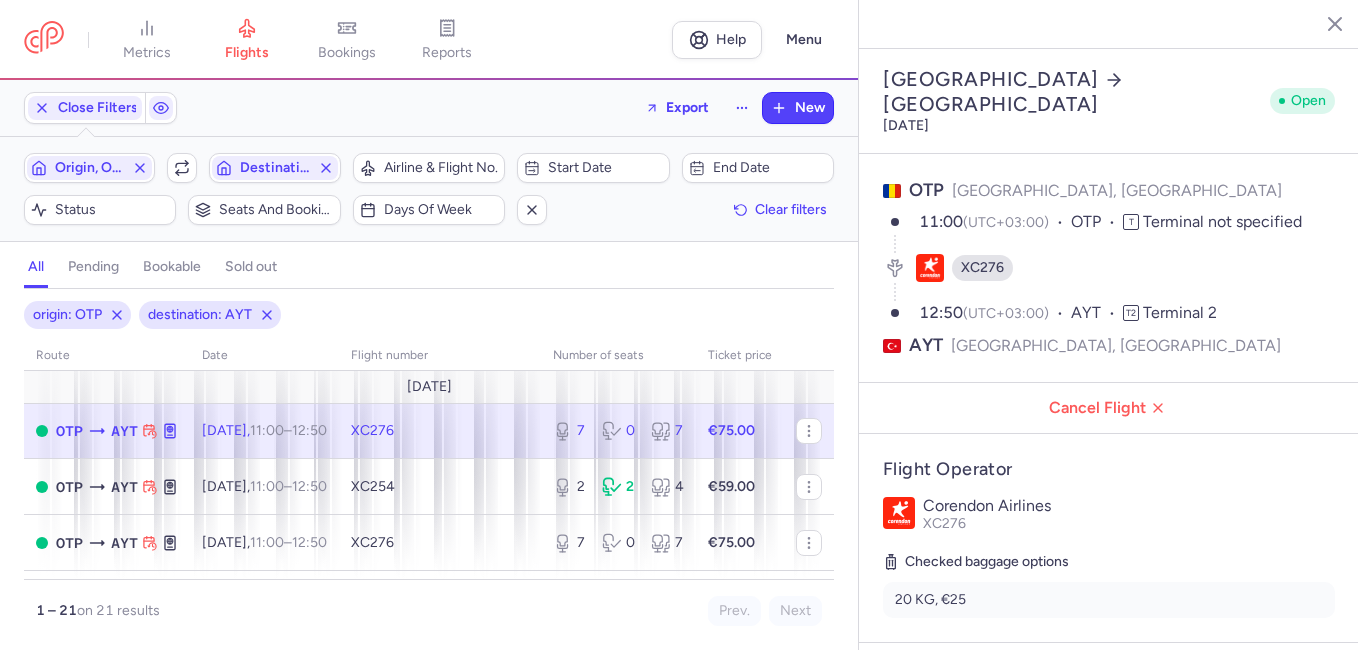 click on "all pending bookable sold out" at bounding box center [429, 271] 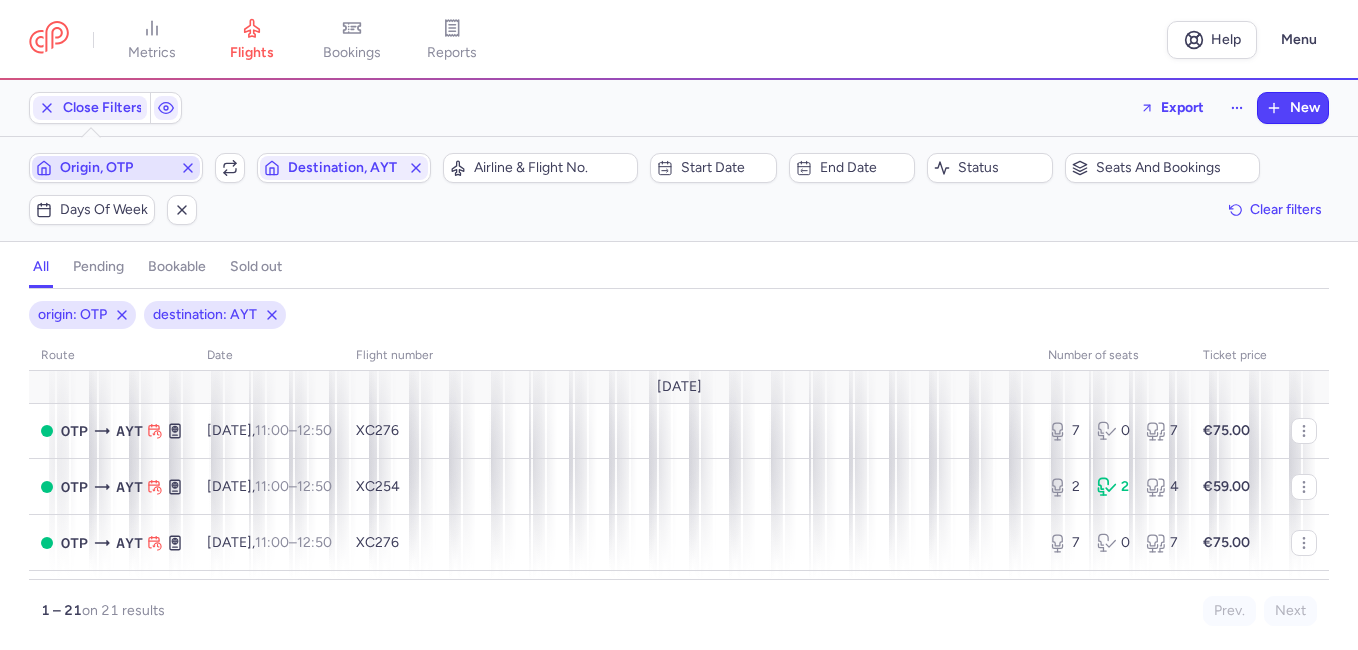 click 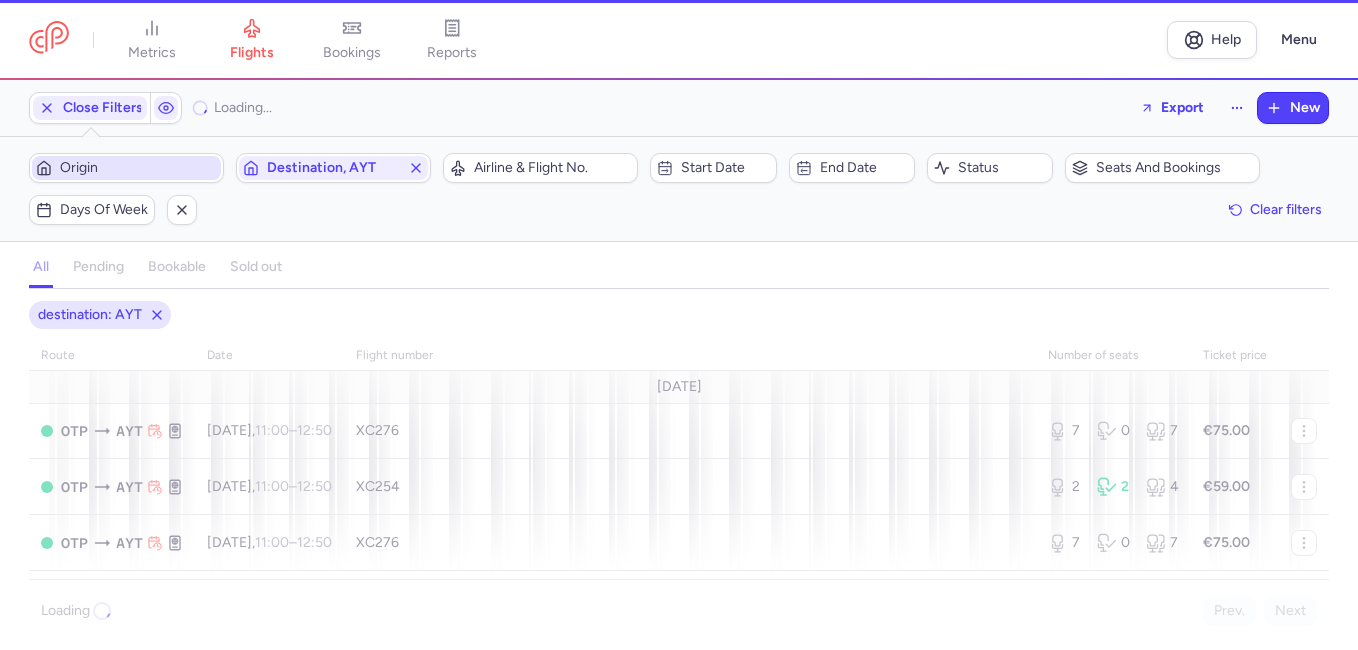 click on "Origin" at bounding box center [138, 168] 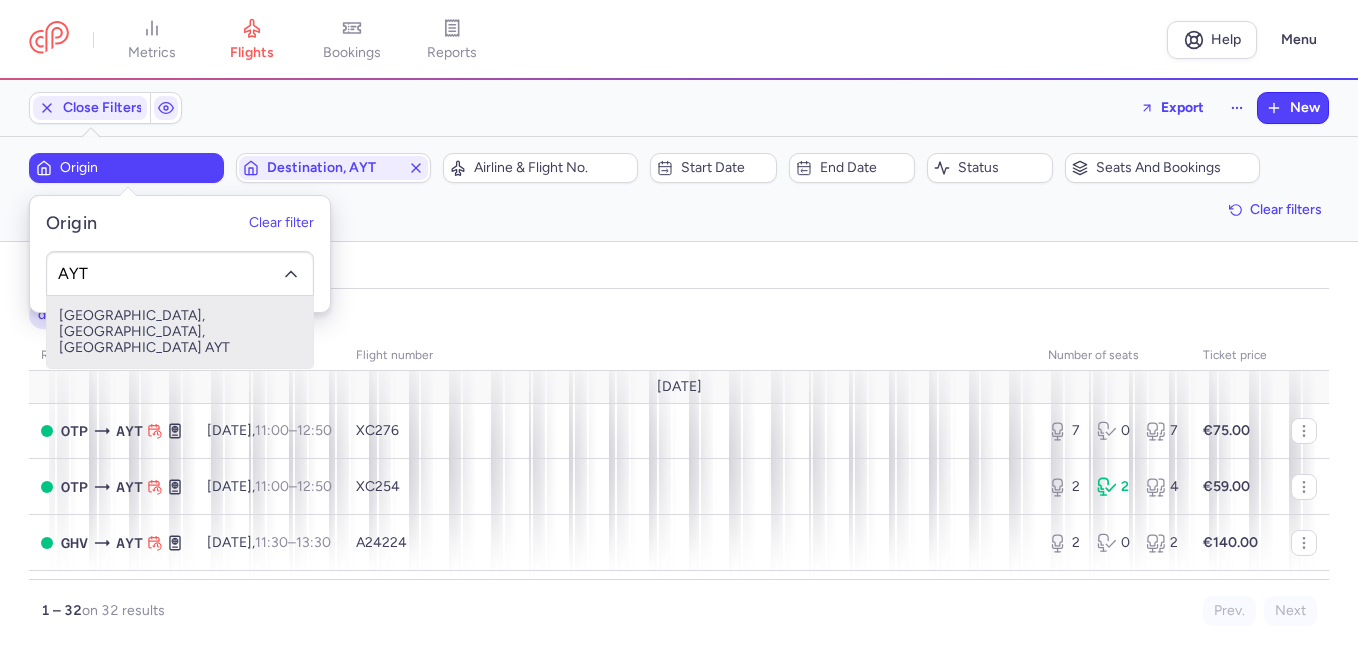 click on "[GEOGRAPHIC_DATA], [GEOGRAPHIC_DATA], [GEOGRAPHIC_DATA] AYT" at bounding box center (180, 332) 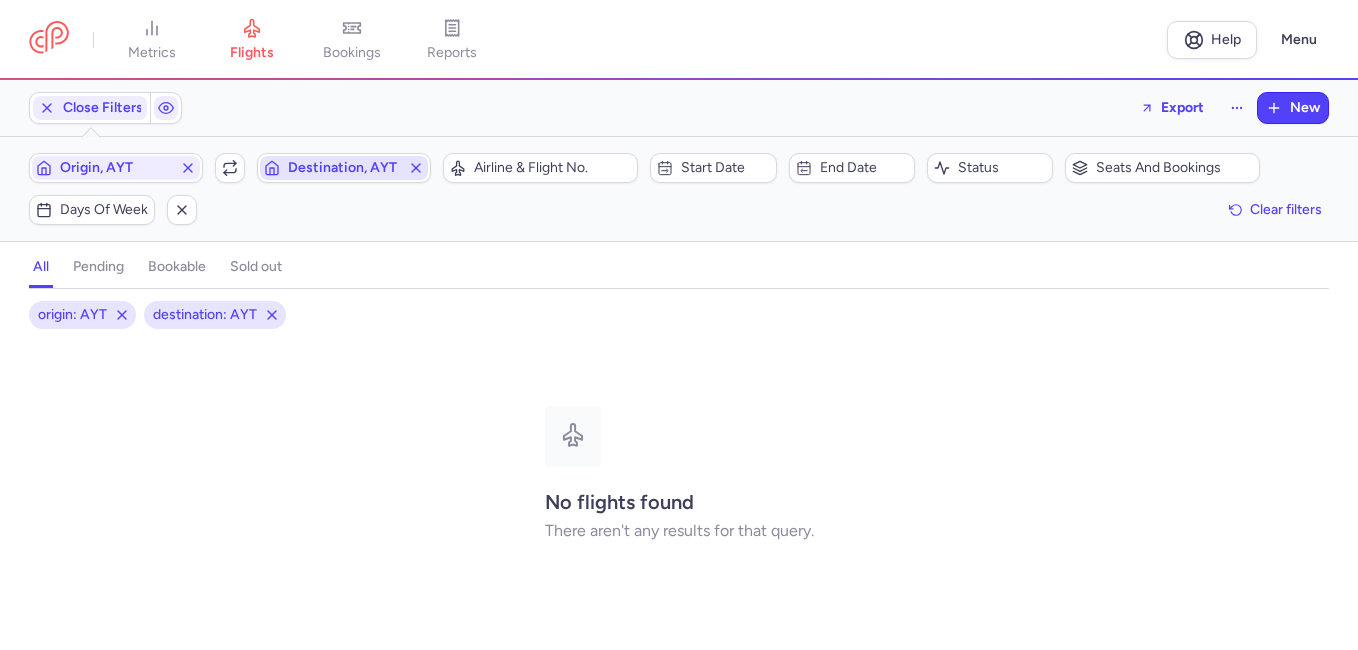 click on "Destination, AYT" at bounding box center (344, 168) 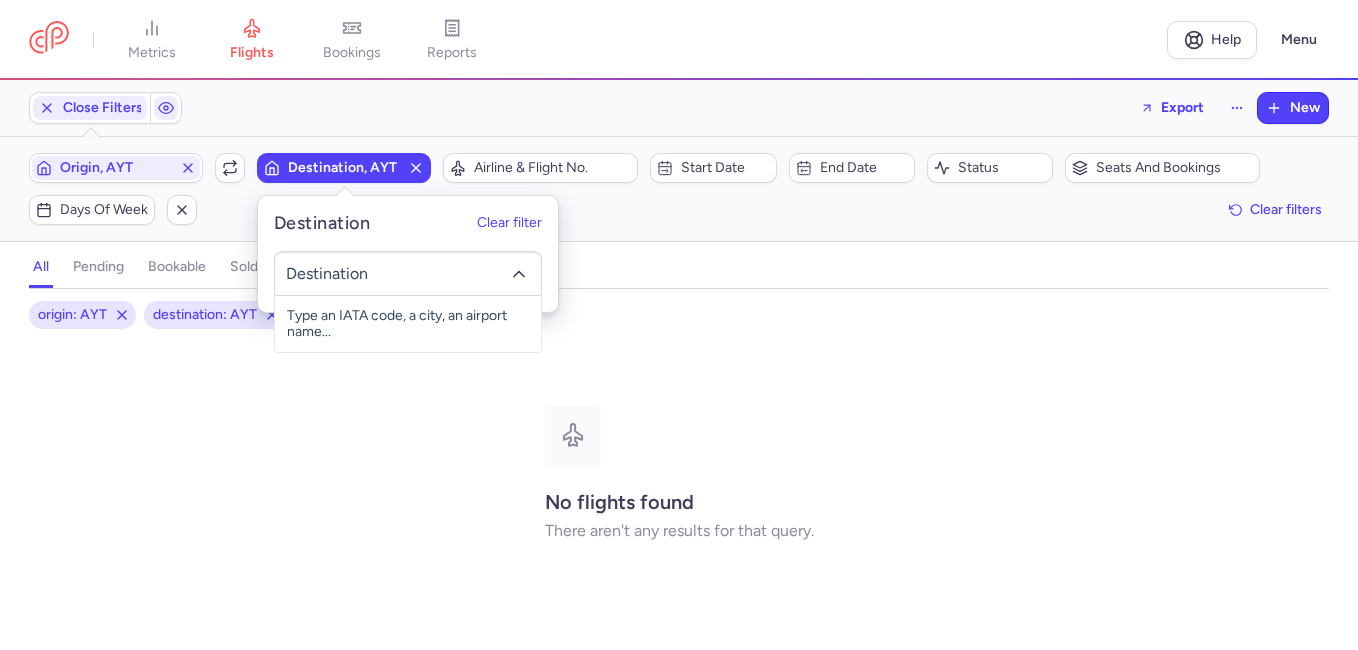 click 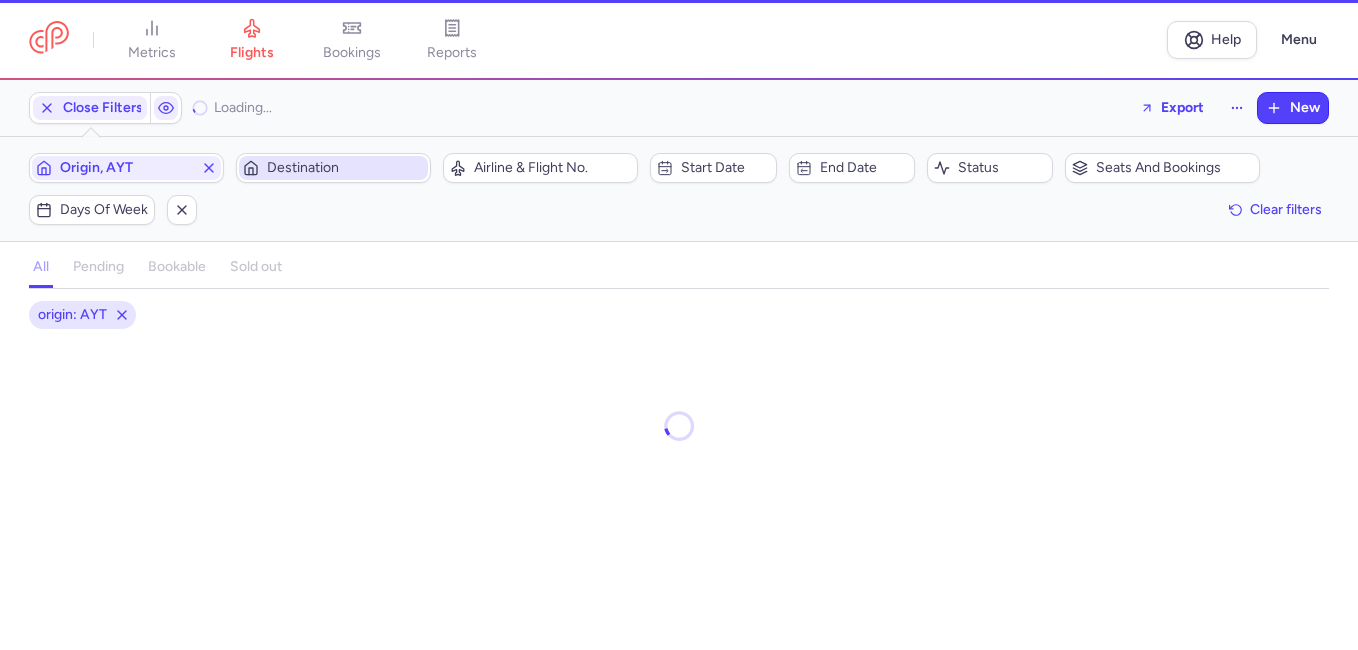 click on "Destination" at bounding box center [345, 168] 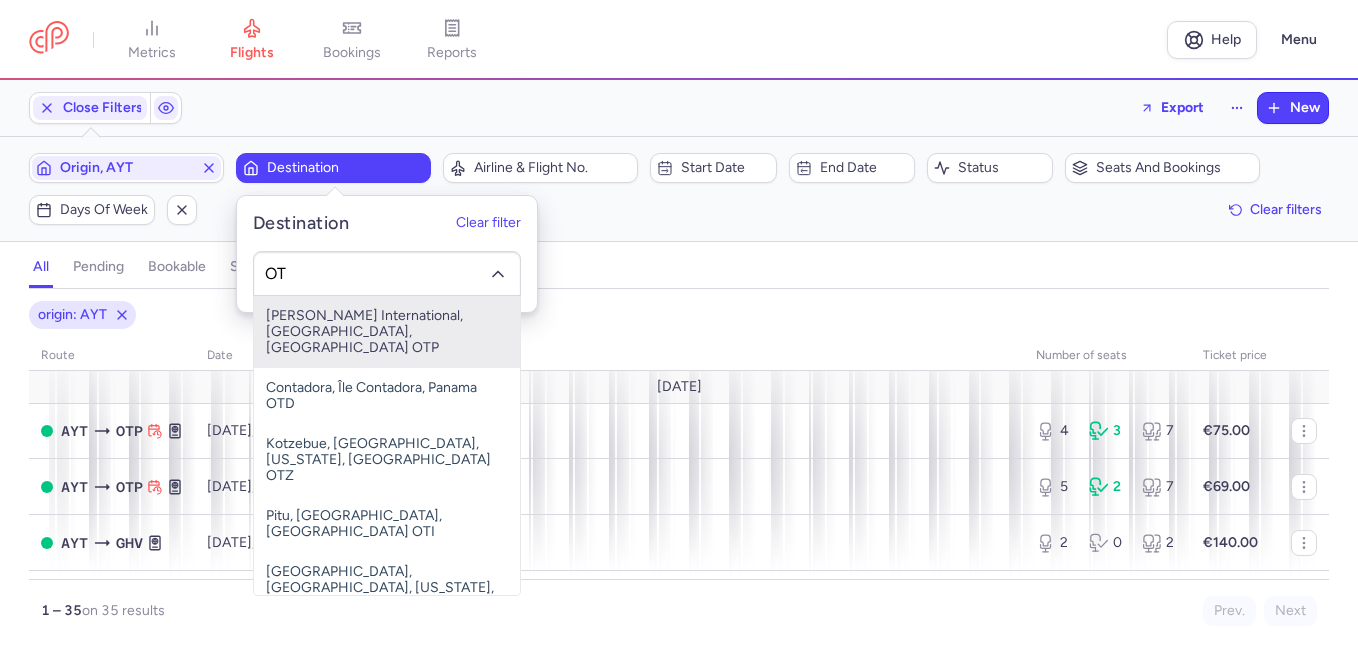 click on "[PERSON_NAME] International, [GEOGRAPHIC_DATA], [GEOGRAPHIC_DATA] OTP" at bounding box center [387, 332] 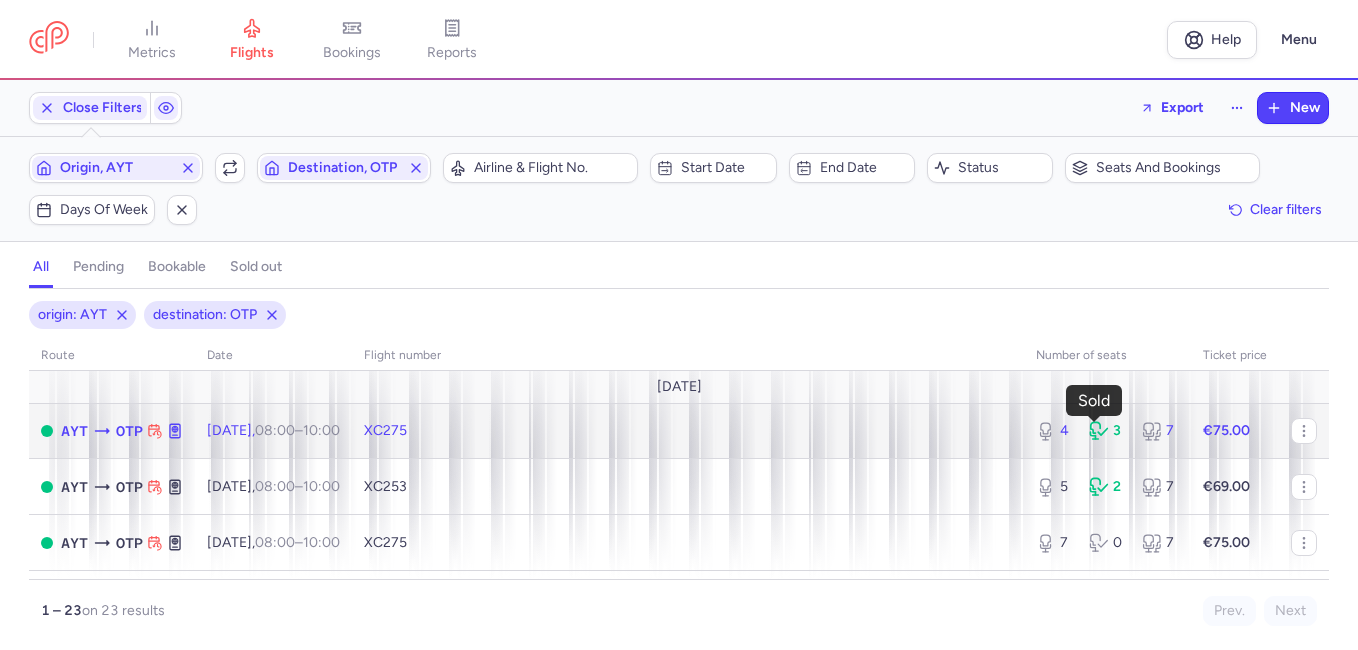 click 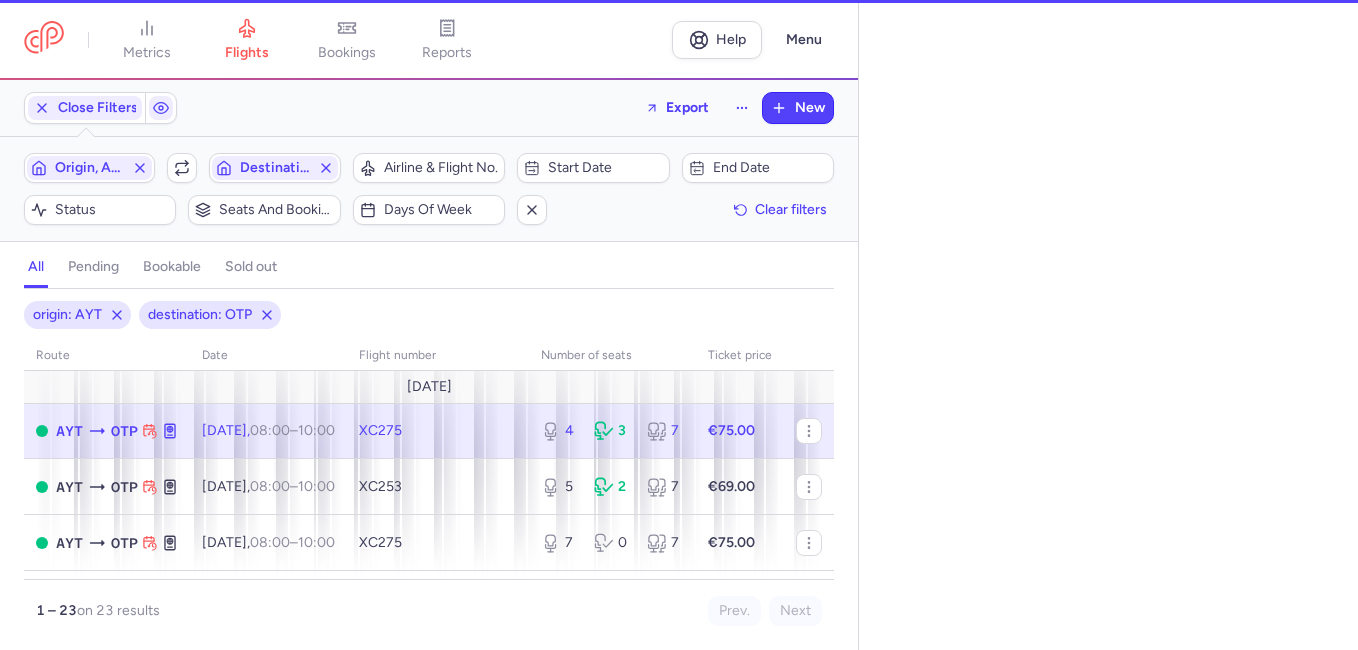 select on "days" 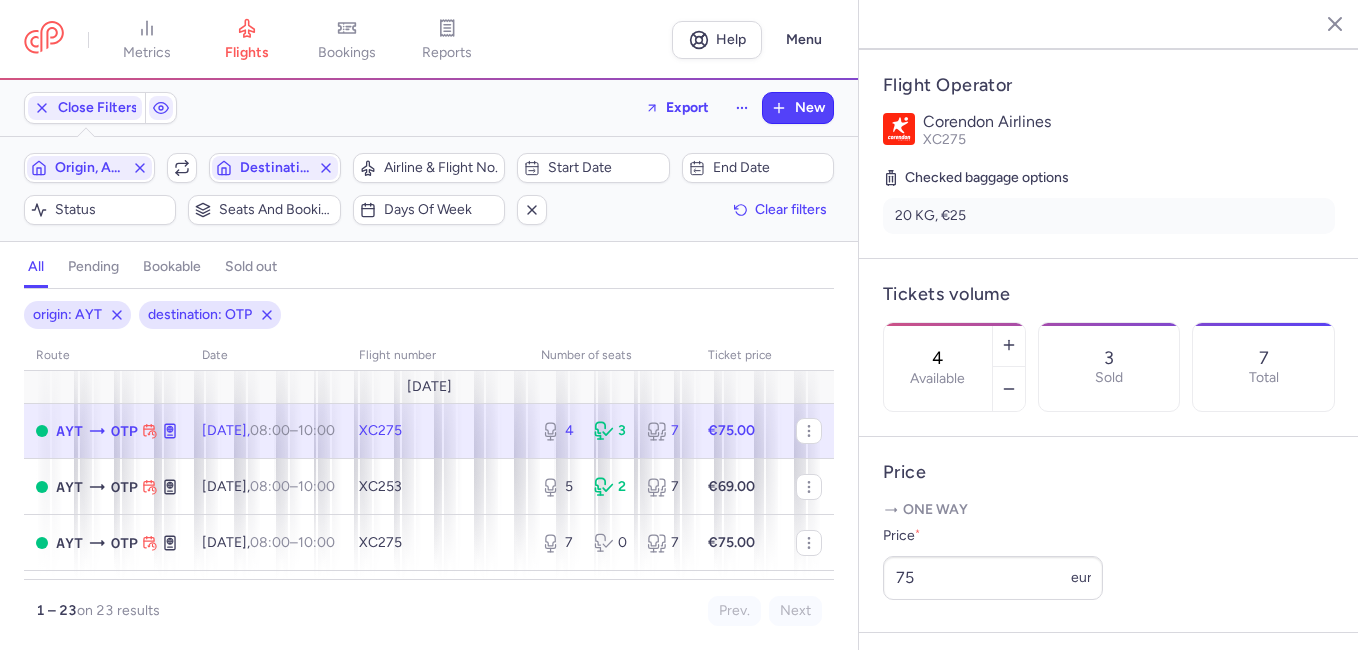 scroll, scrollTop: 781, scrollLeft: 0, axis: vertical 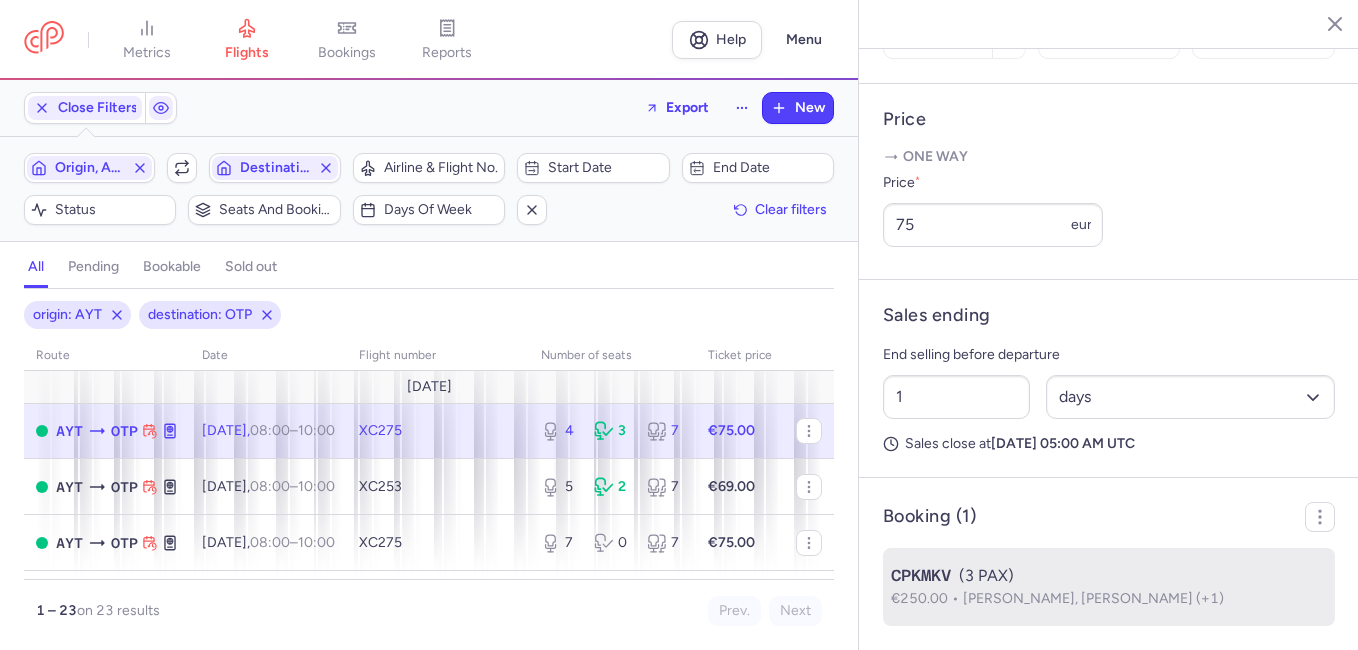click on "[PERSON_NAME], [PERSON_NAME] (+1)" at bounding box center (1093, 598) 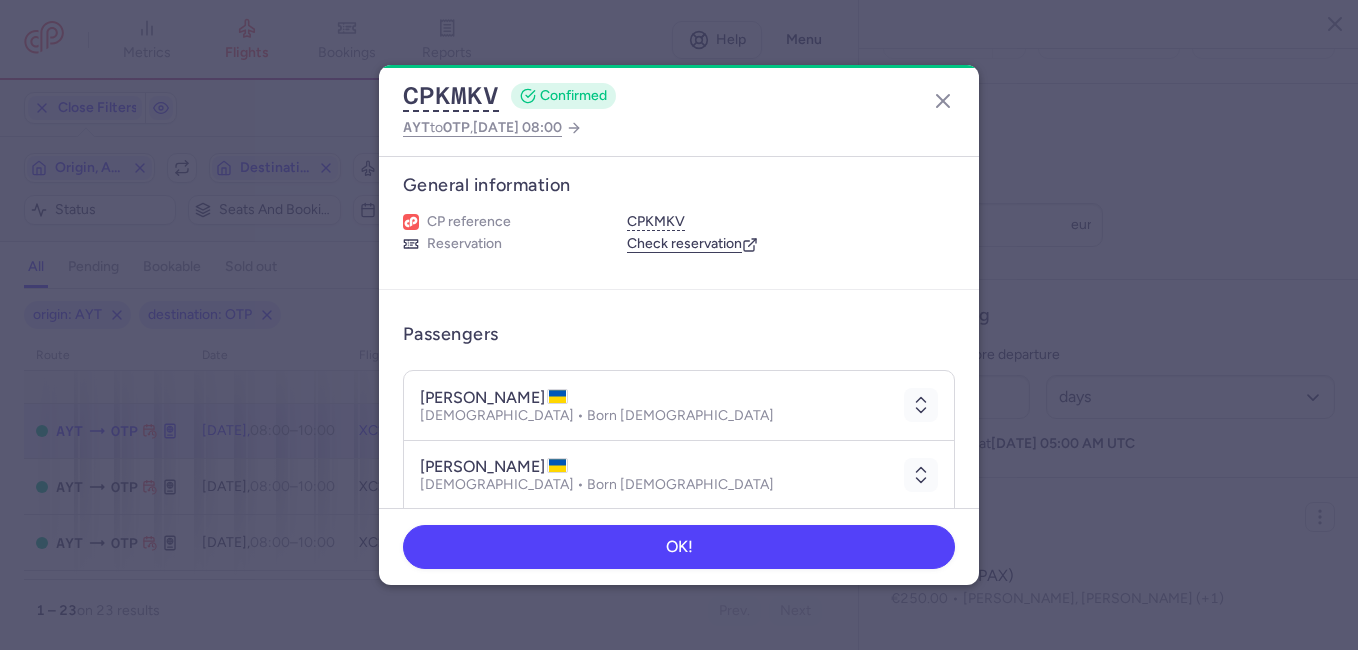 scroll, scrollTop: 0, scrollLeft: 0, axis: both 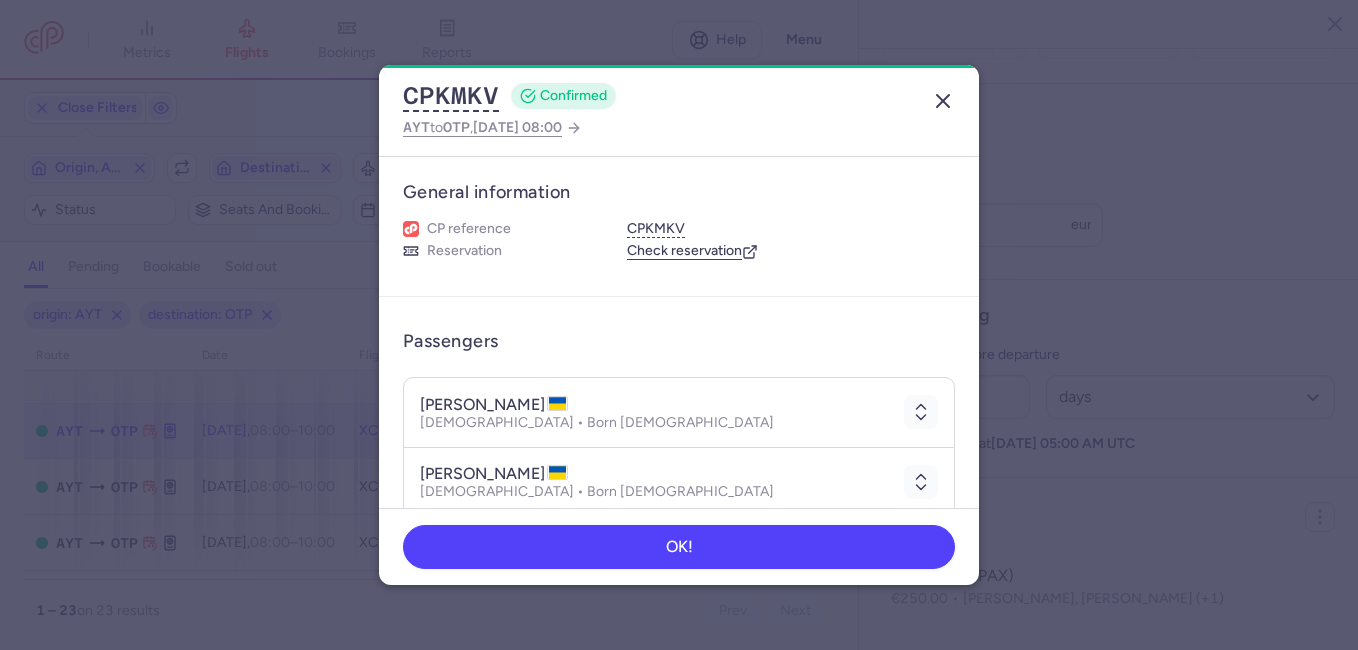 click 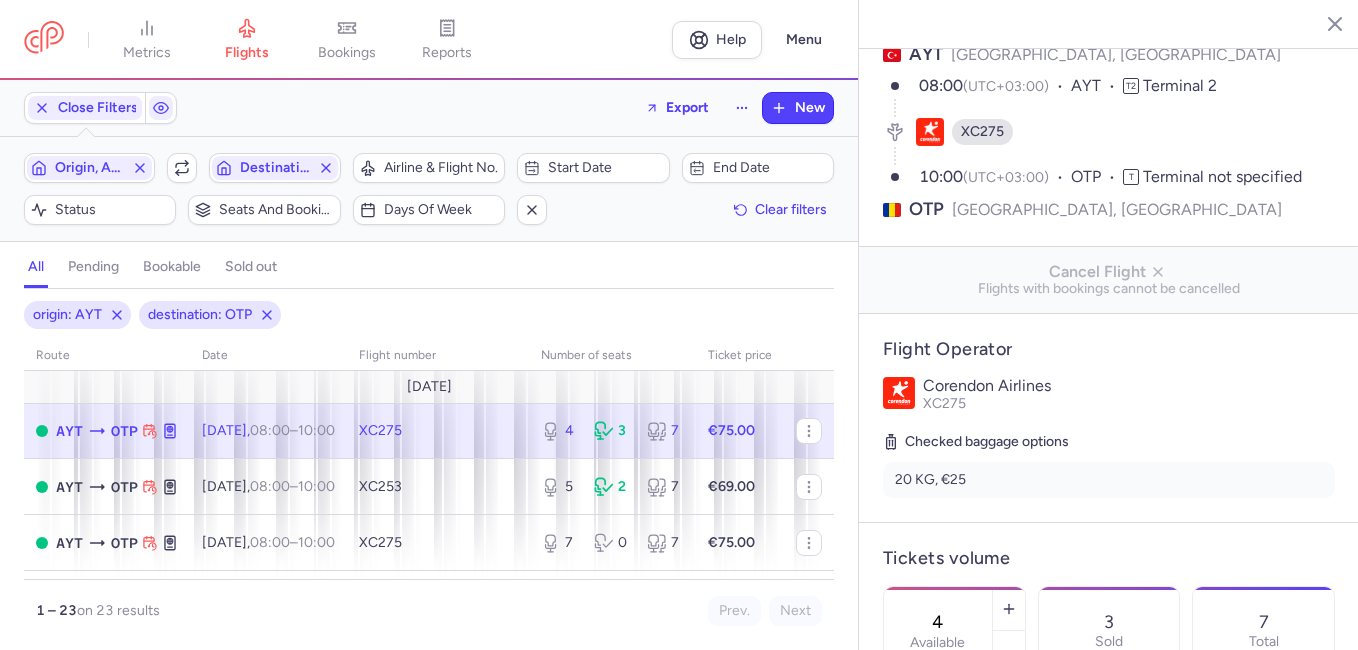 scroll, scrollTop: 0, scrollLeft: 0, axis: both 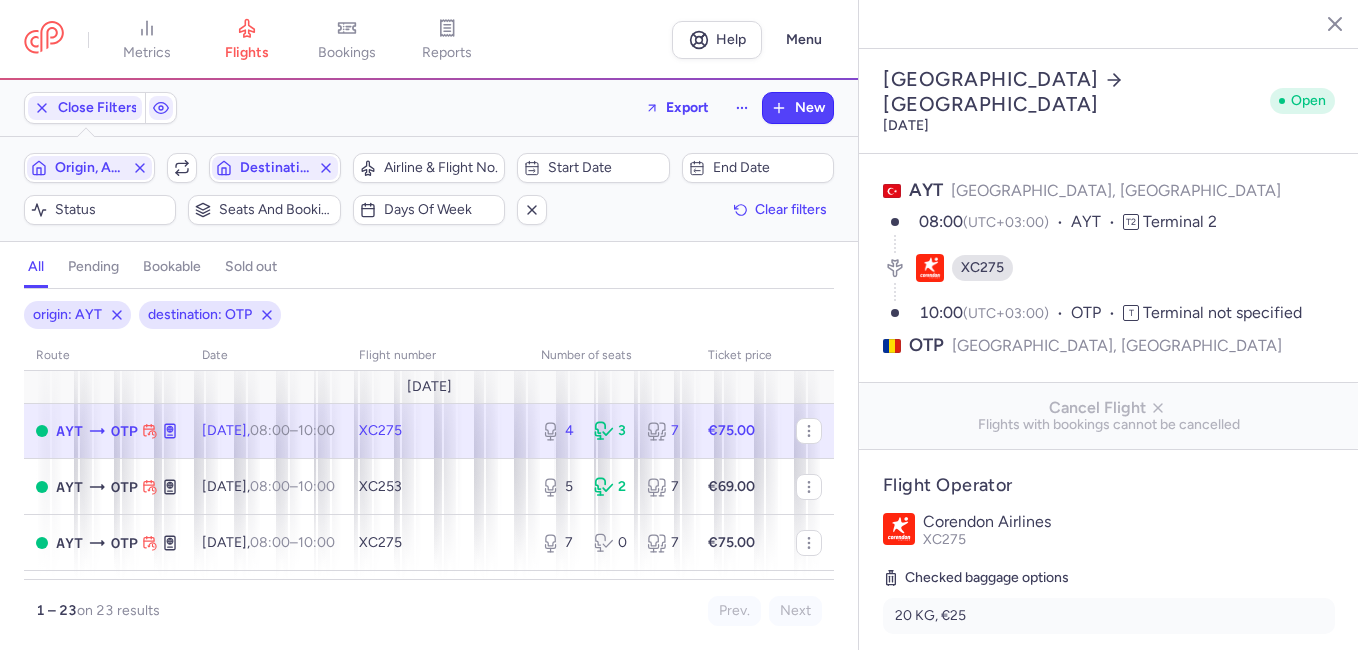 drag, startPoint x: 1320, startPoint y: 28, endPoint x: 1274, endPoint y: 23, distance: 46.270943 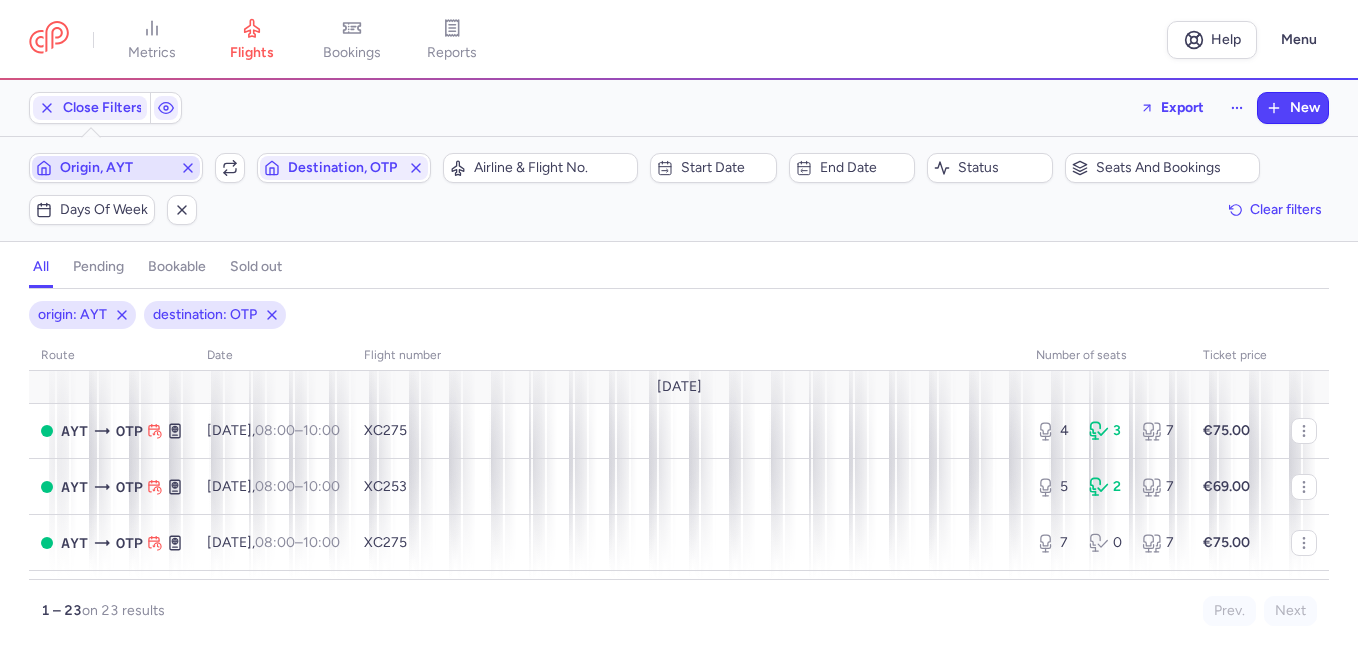 click 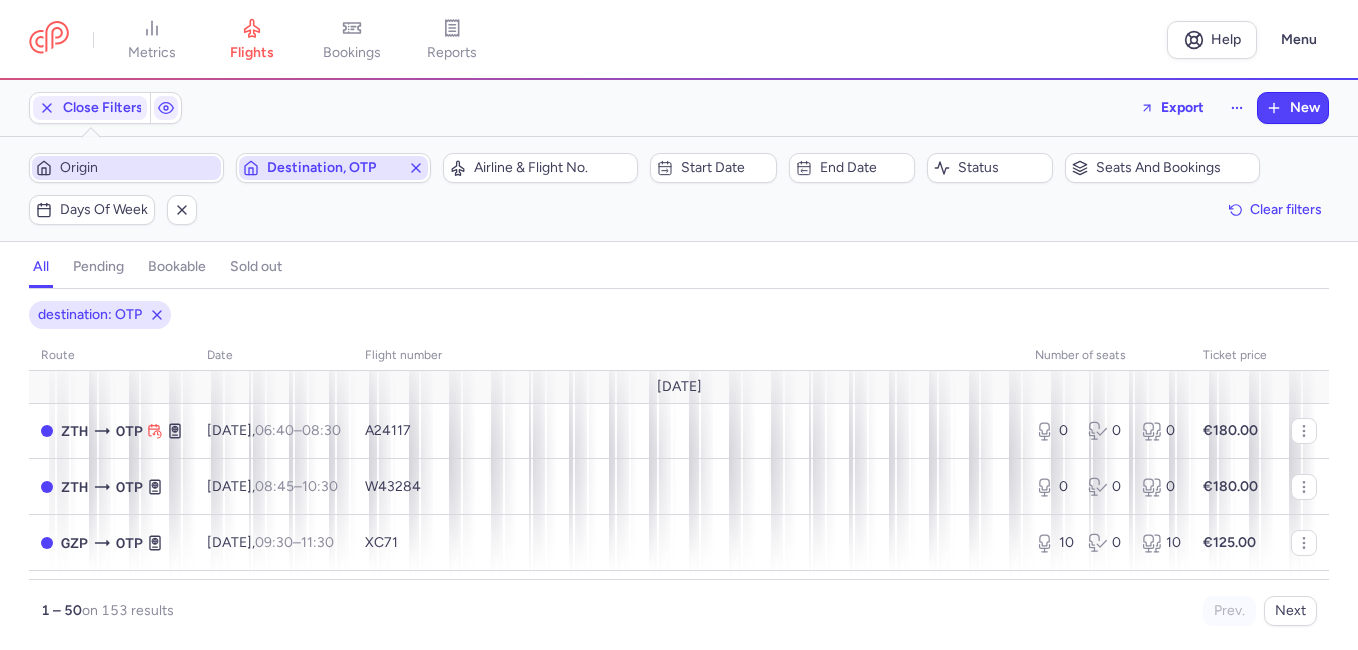 click 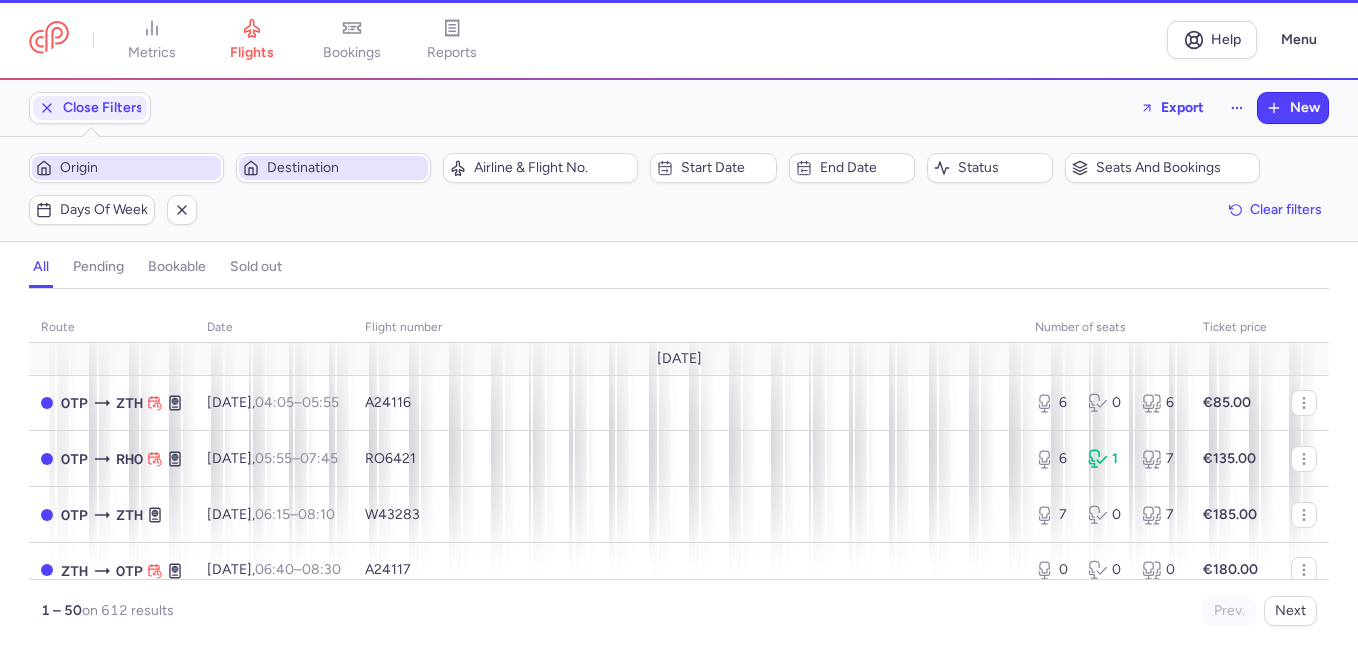 click on "Origin" at bounding box center (138, 168) 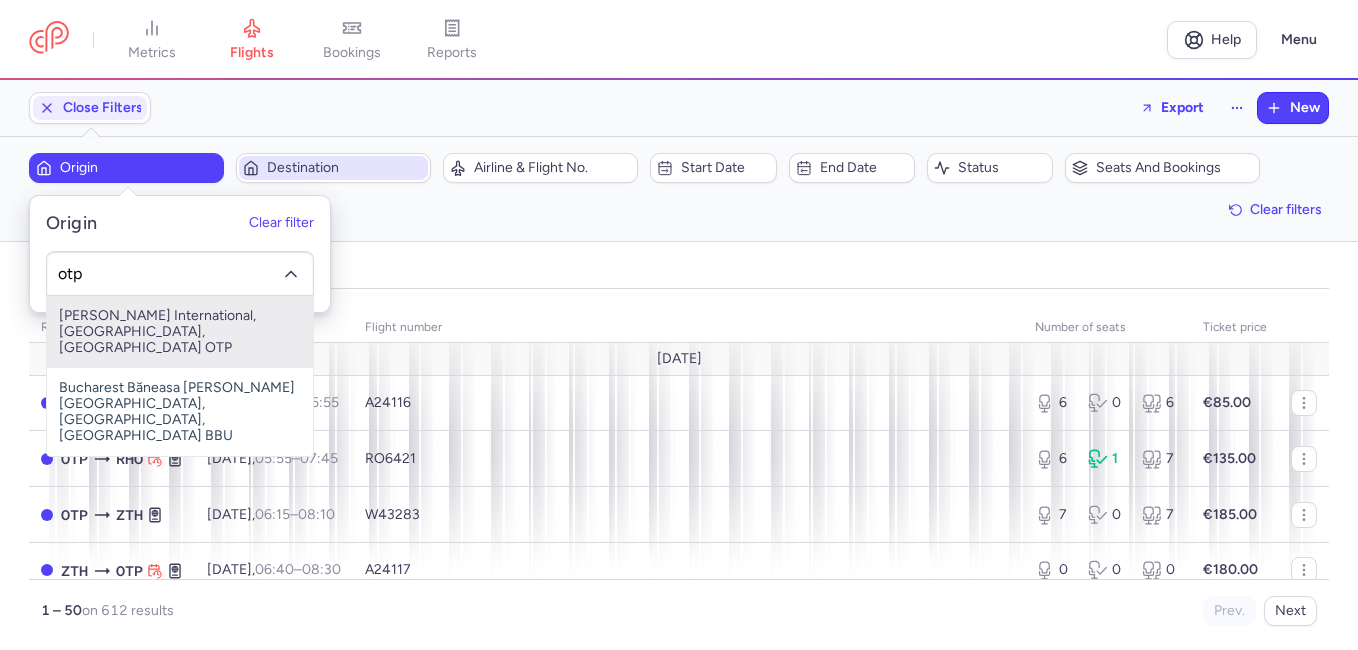 click on "[PERSON_NAME] International, [GEOGRAPHIC_DATA], [GEOGRAPHIC_DATA] OTP" at bounding box center [180, 332] 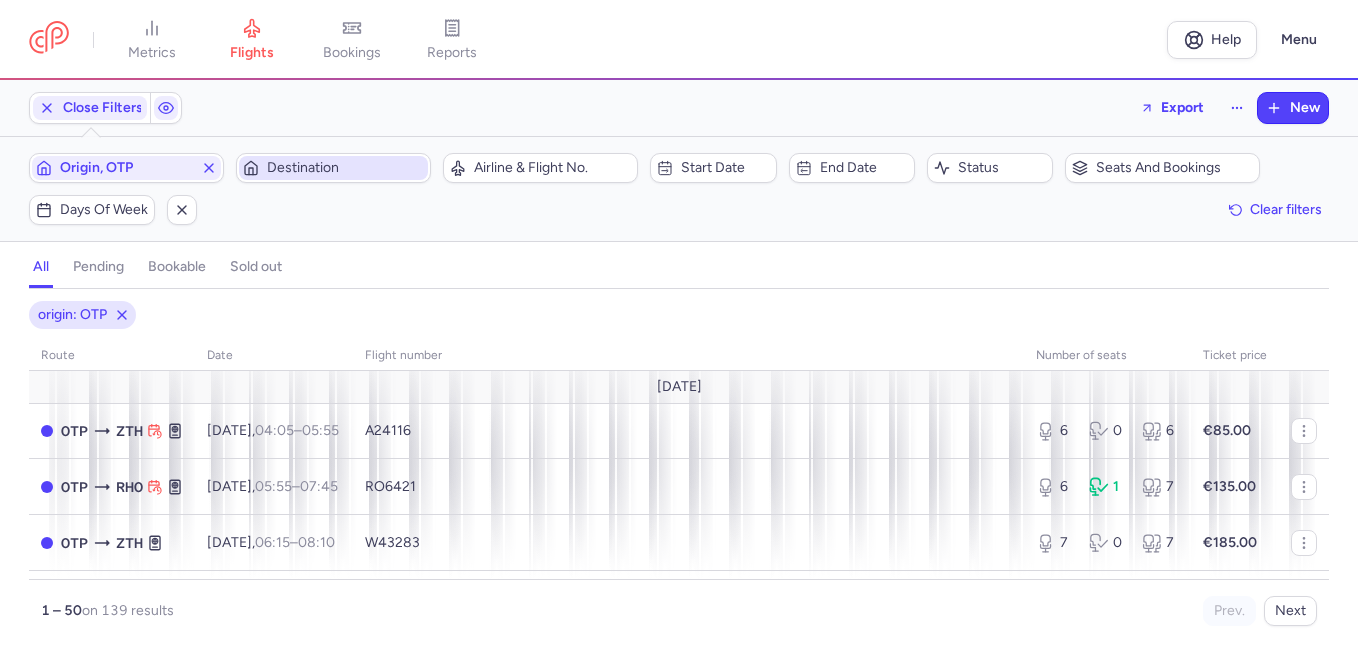 click on "Destination" at bounding box center (345, 168) 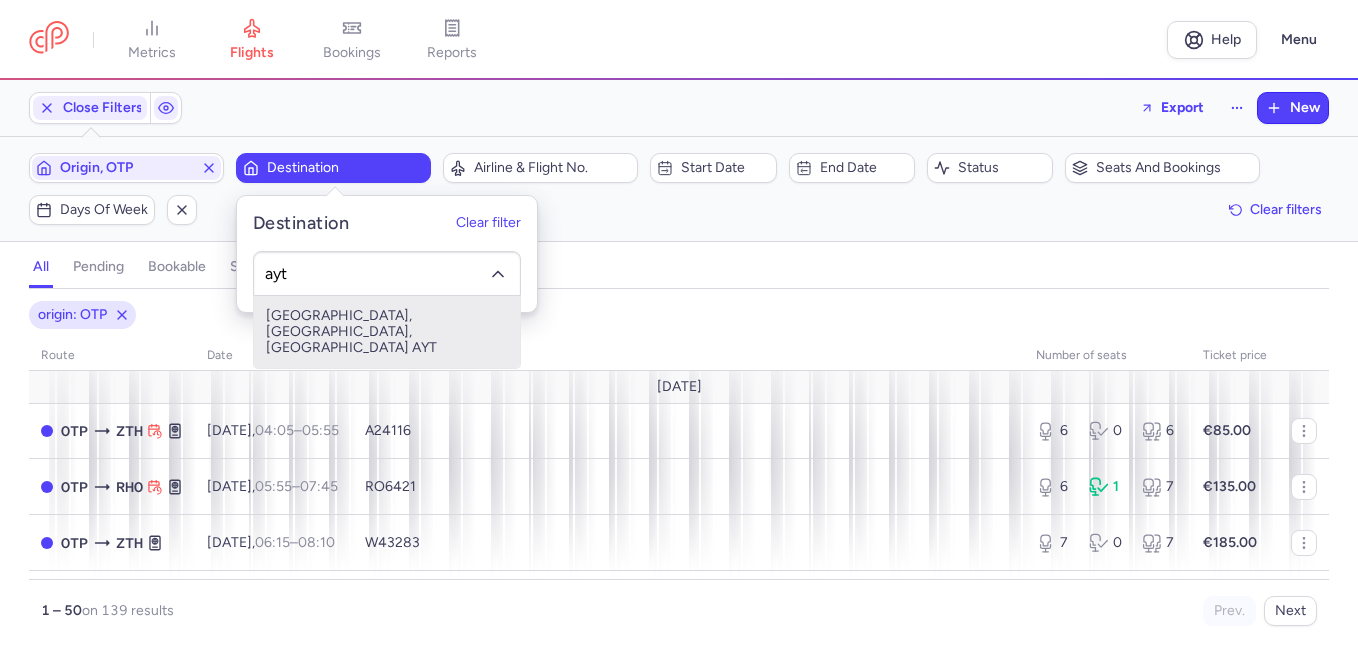 click on "[GEOGRAPHIC_DATA], [GEOGRAPHIC_DATA], [GEOGRAPHIC_DATA] AYT" at bounding box center (387, 332) 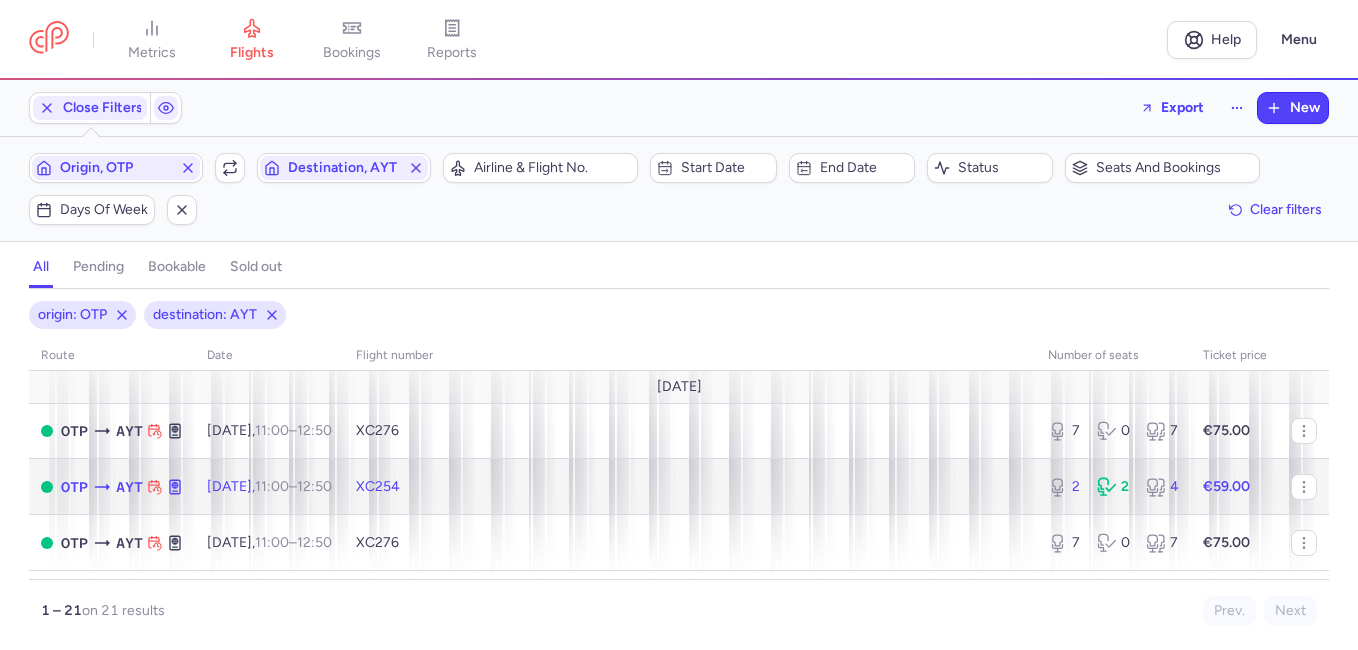 click on "XC254" 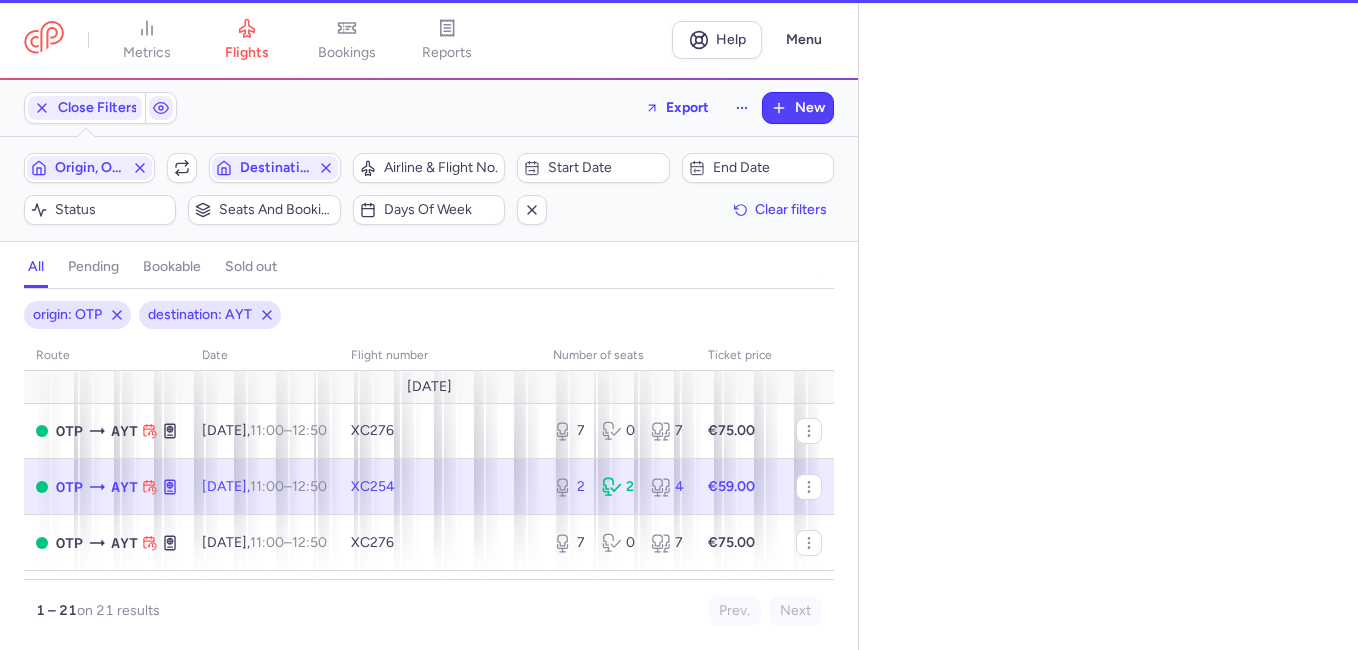 select on "days" 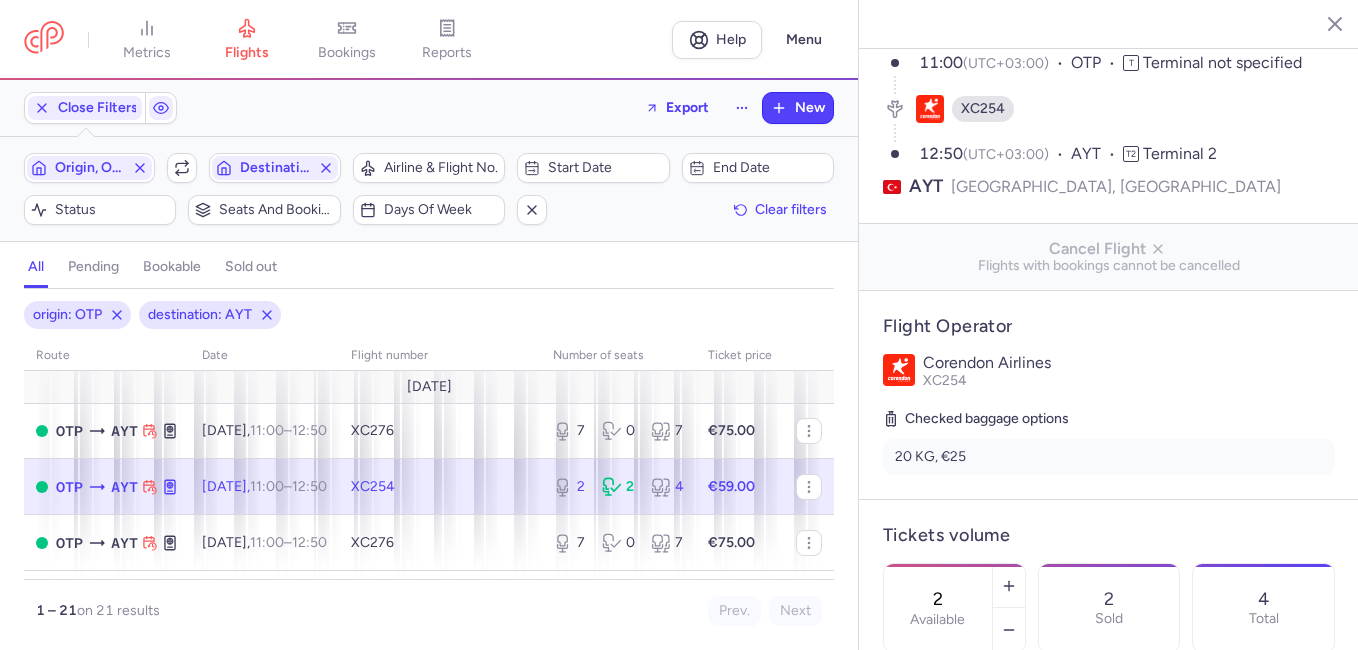 scroll, scrollTop: 0, scrollLeft: 0, axis: both 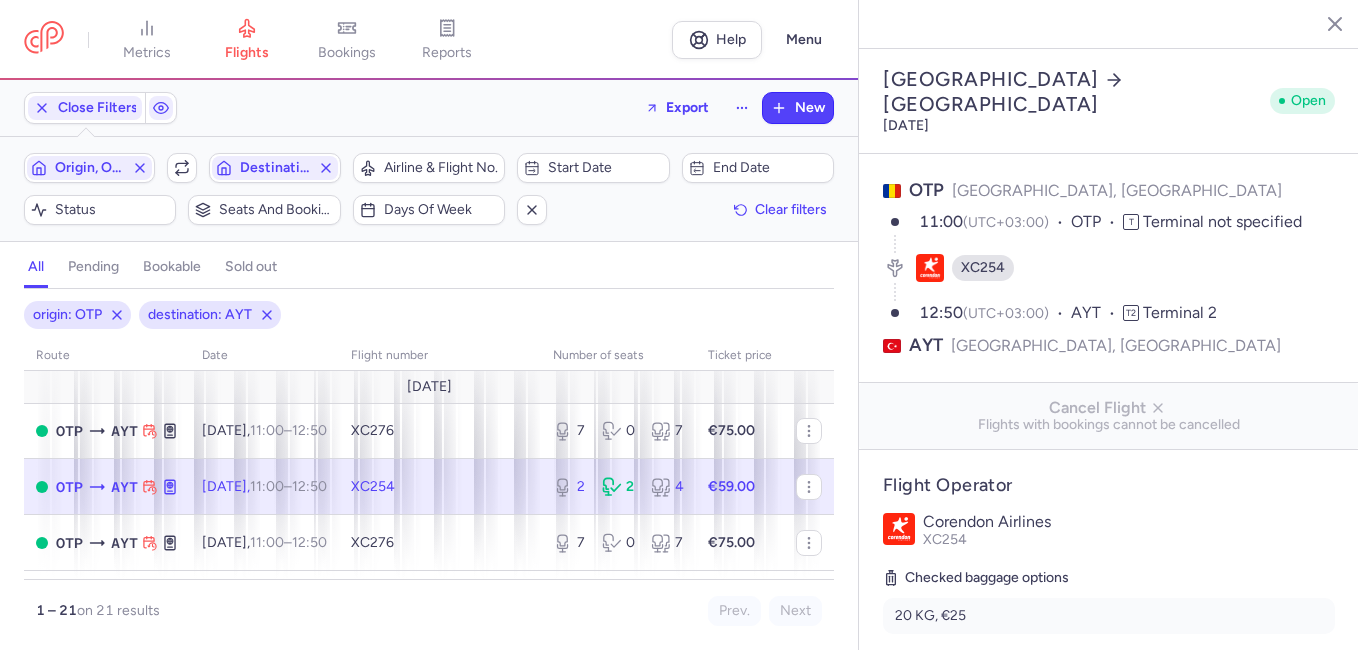 click on "all pending bookable sold out" at bounding box center [429, 271] 